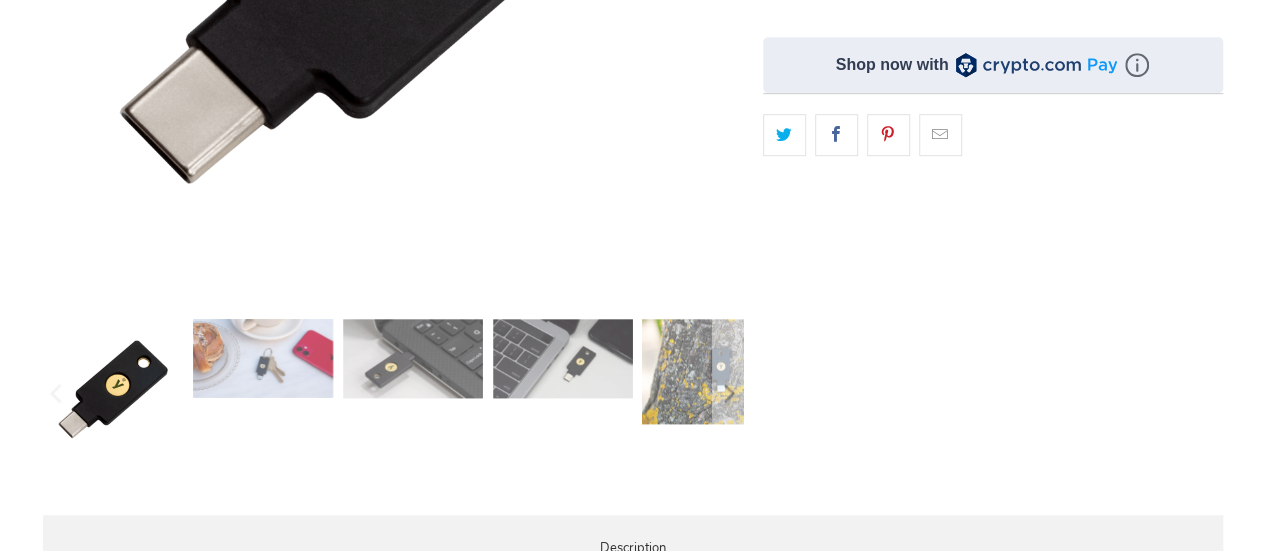scroll, scrollTop: 200, scrollLeft: 0, axis: vertical 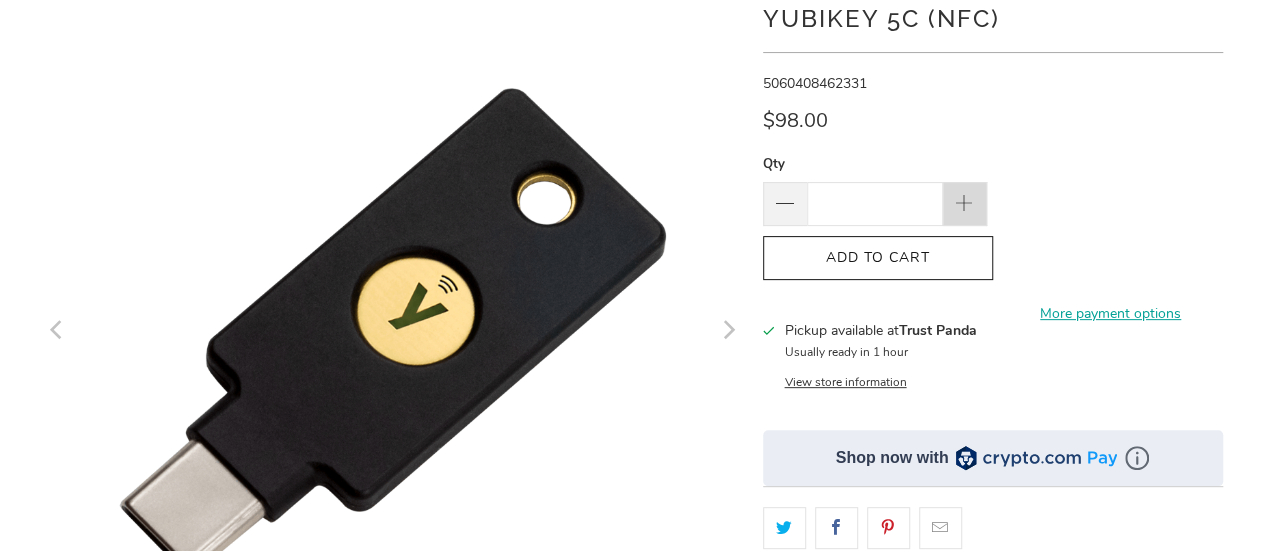 click 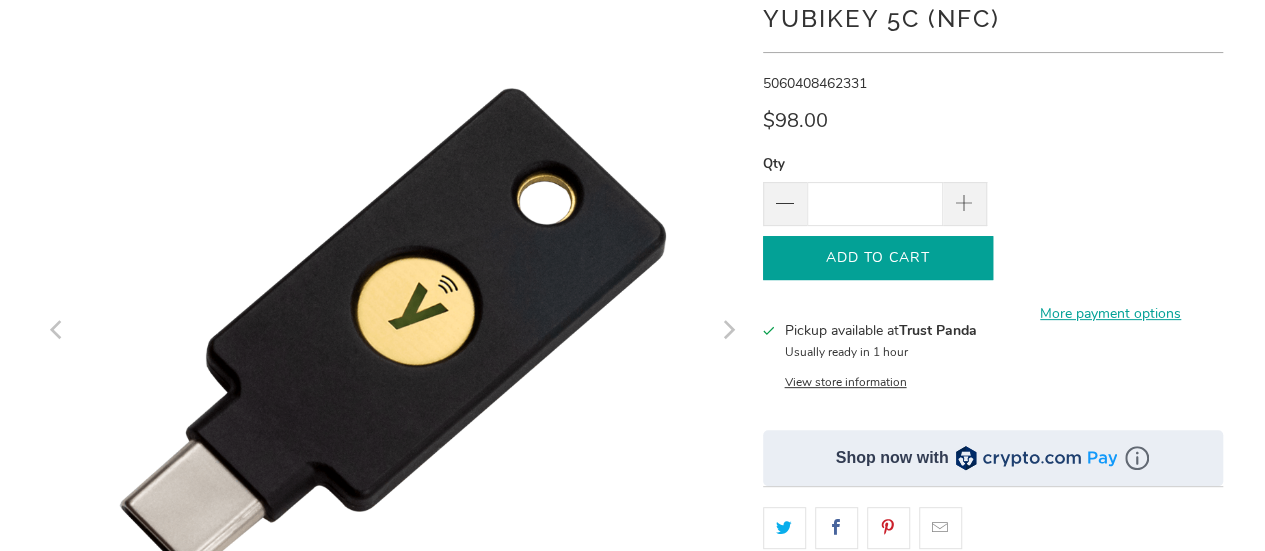 click 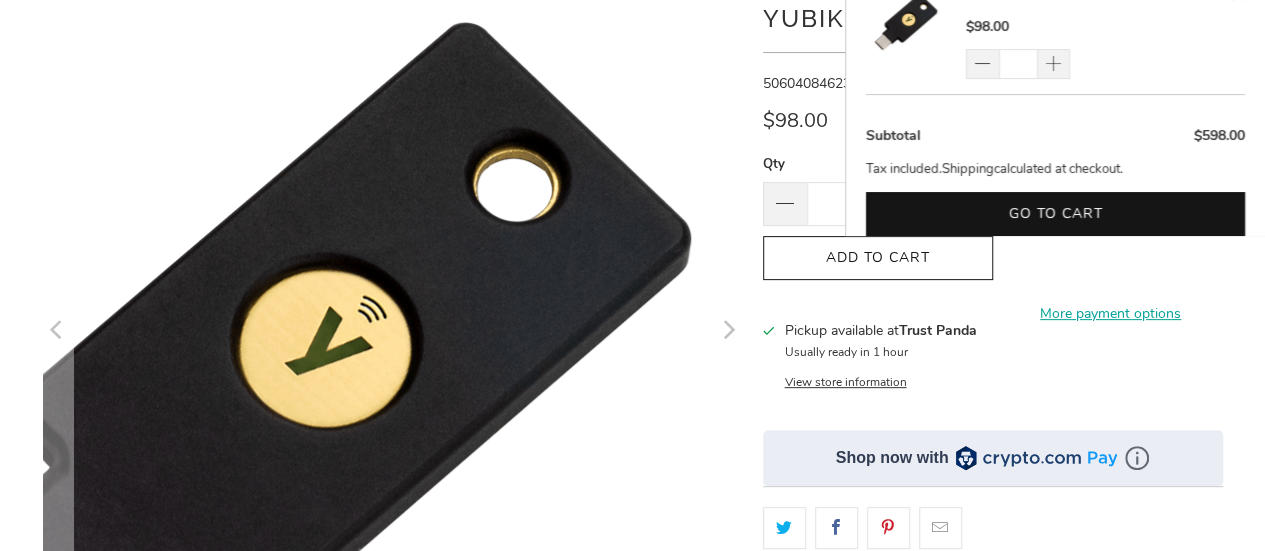 scroll, scrollTop: 0, scrollLeft: 0, axis: both 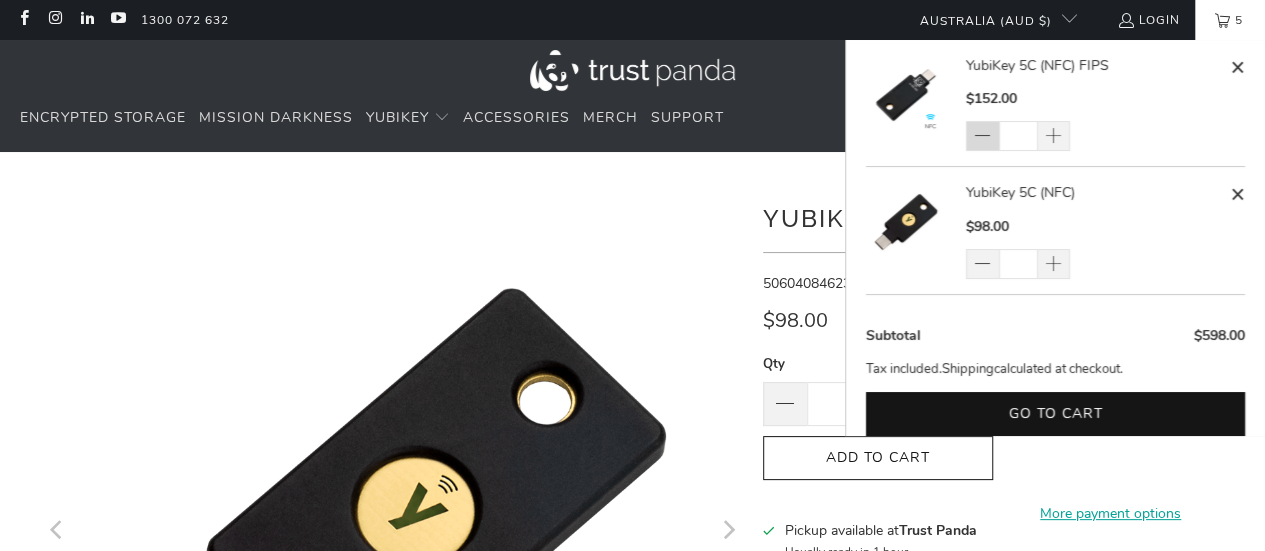 click at bounding box center [981, 137] 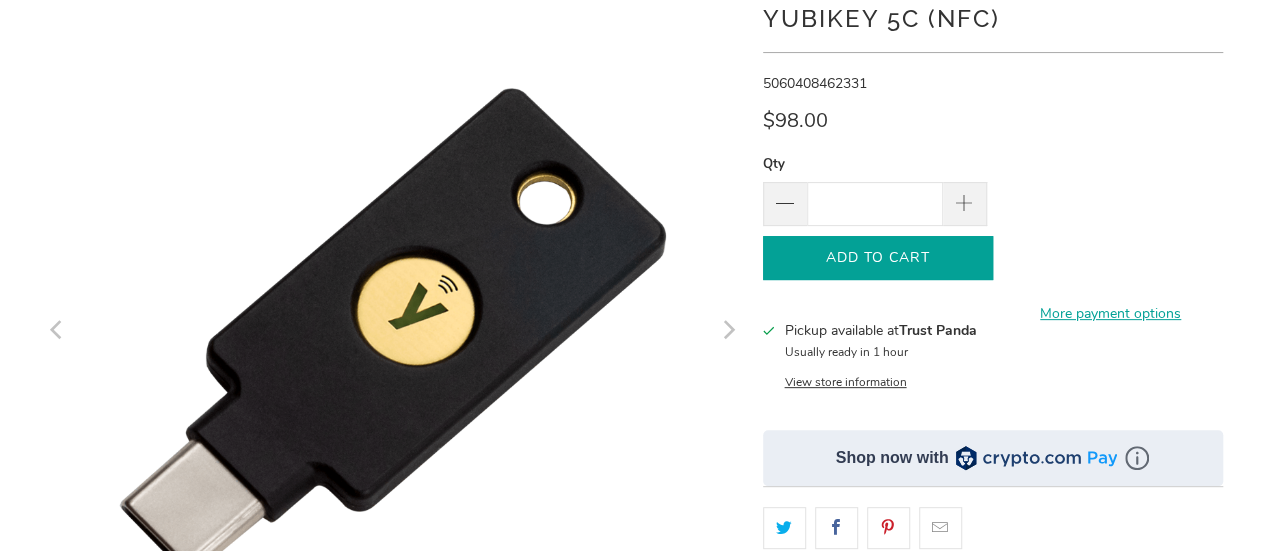 scroll, scrollTop: 0, scrollLeft: 0, axis: both 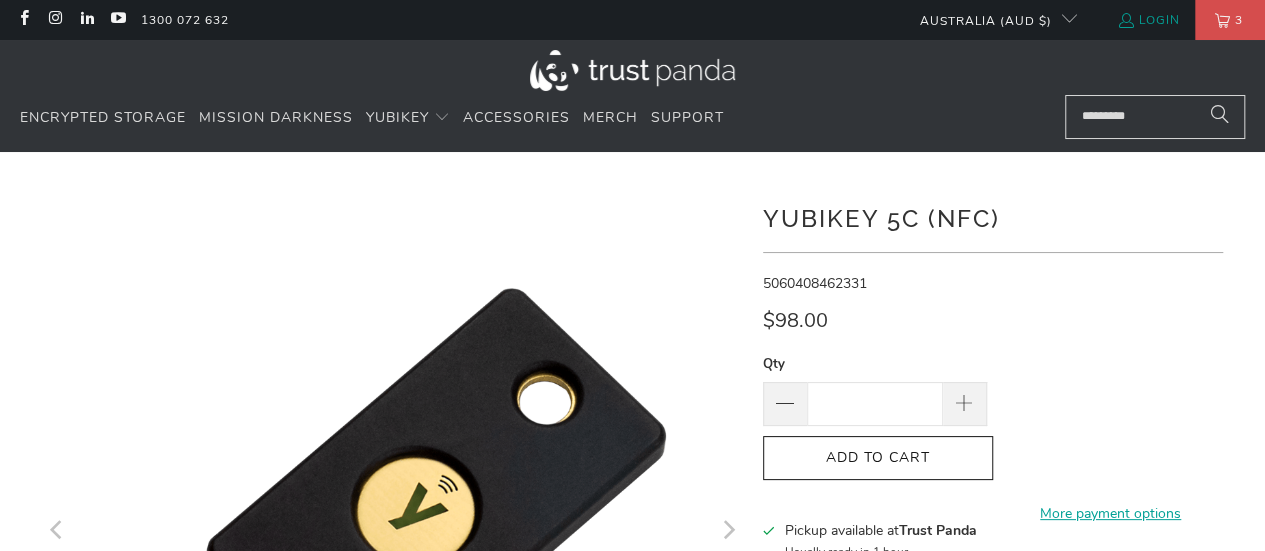 click on "Login" at bounding box center [1148, 20] 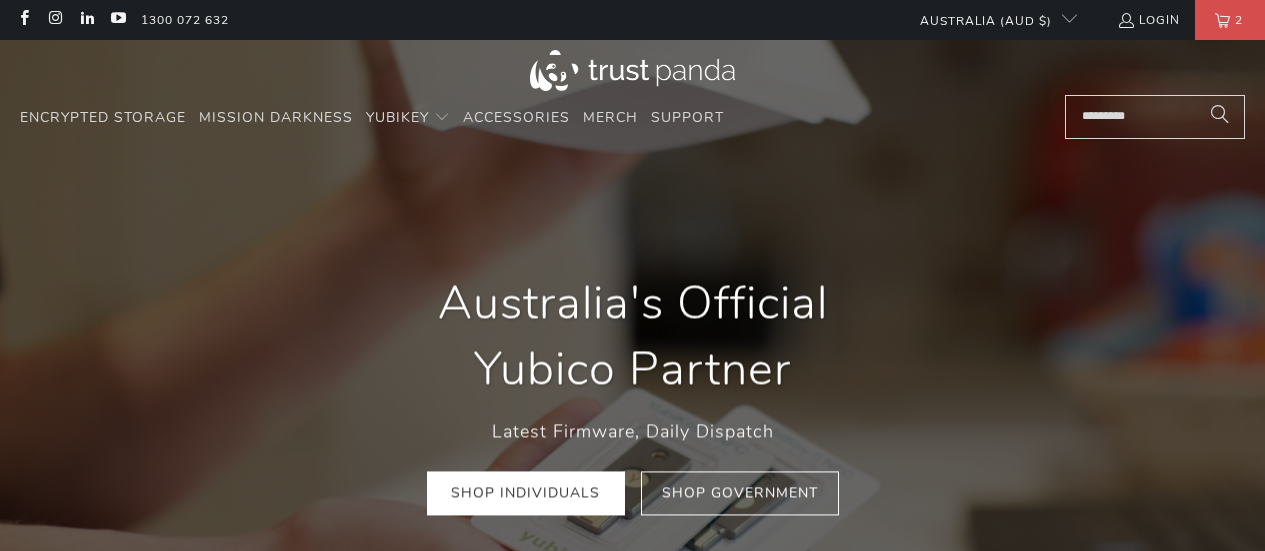 scroll, scrollTop: 0, scrollLeft: 0, axis: both 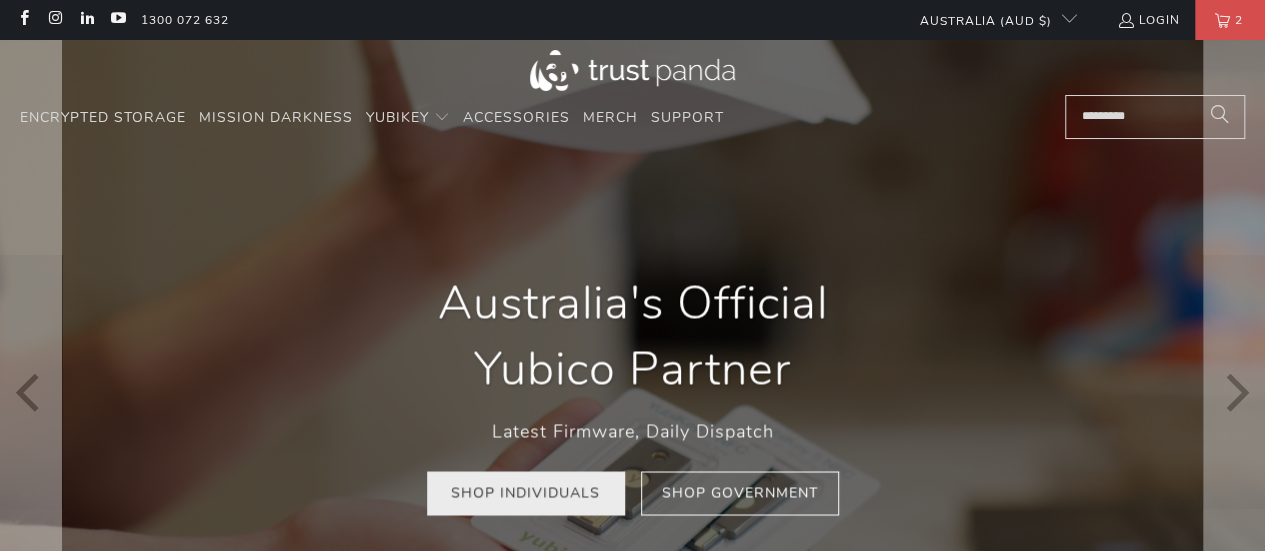 click on "Shop Individuals" at bounding box center [526, 493] 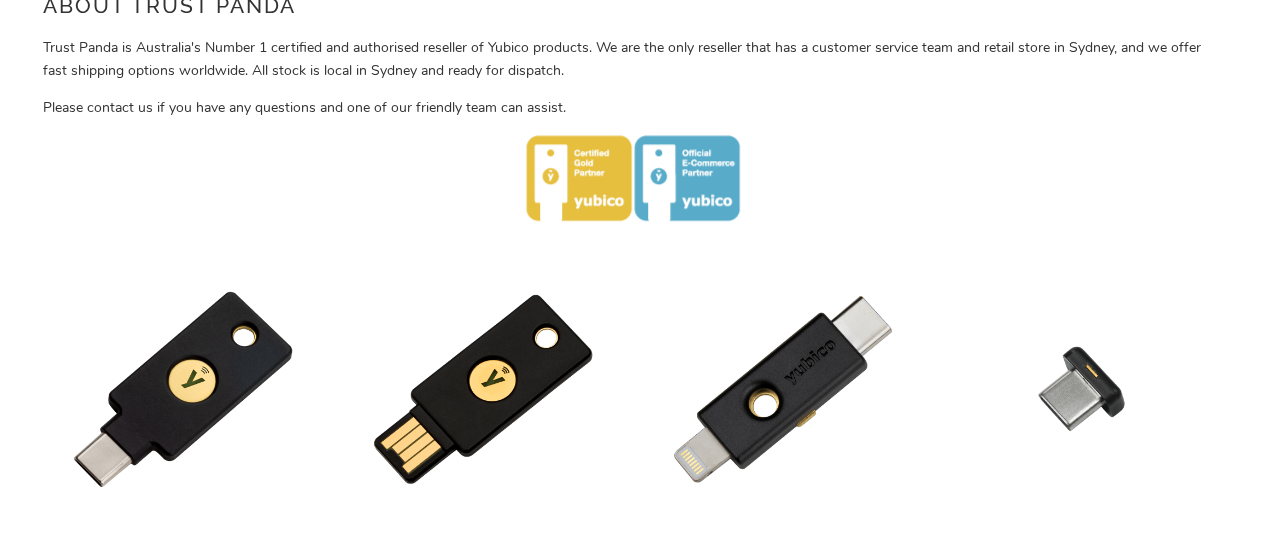 scroll, scrollTop: 1100, scrollLeft: 0, axis: vertical 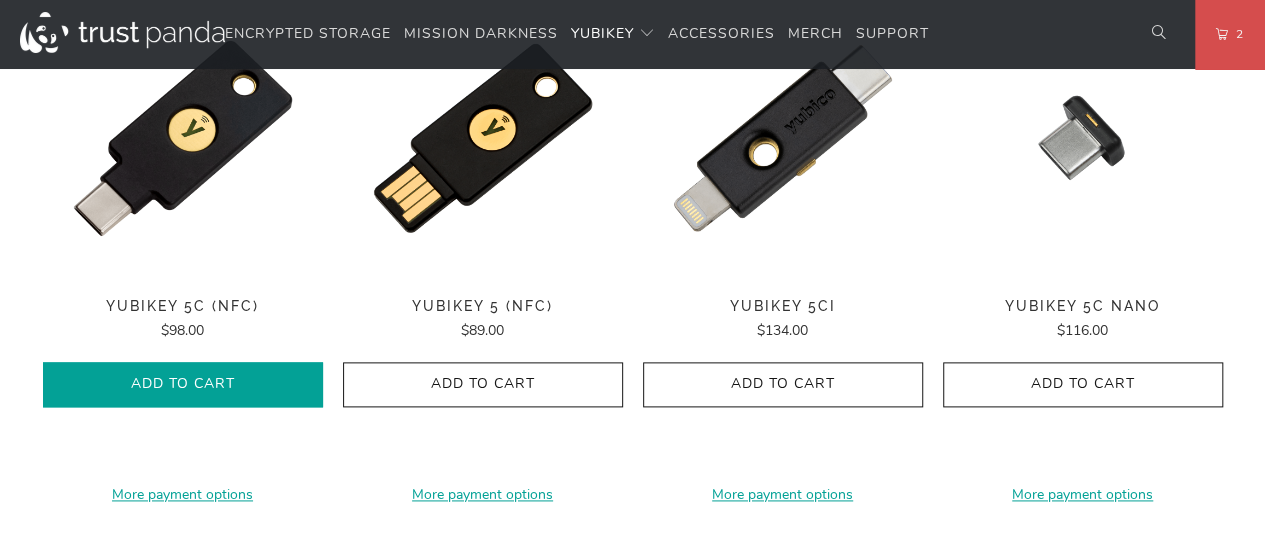 click 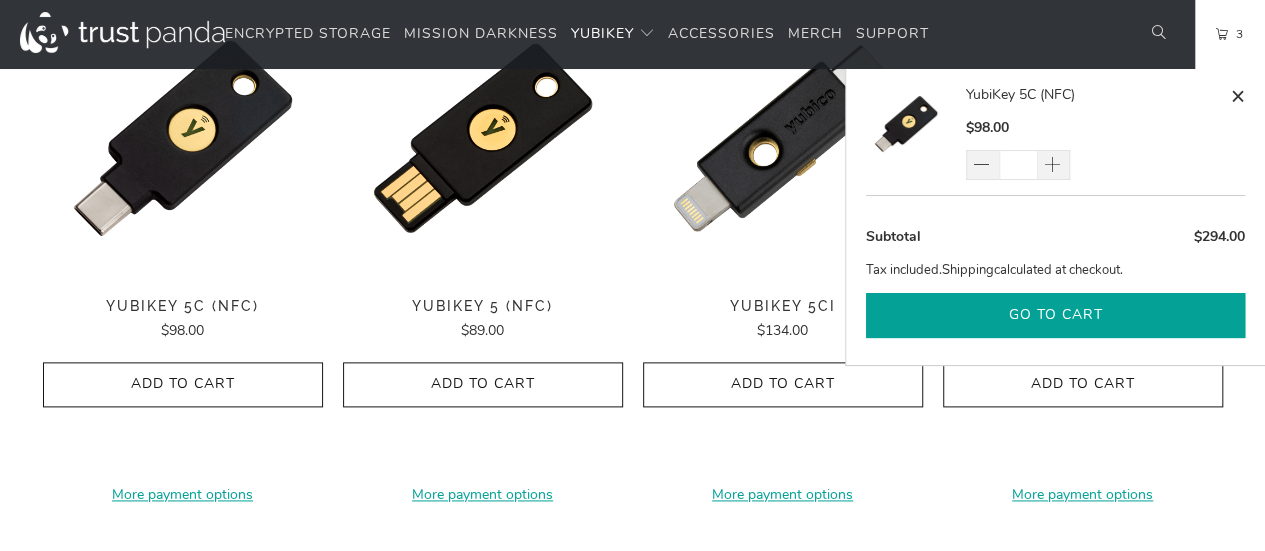 click on "Go to cart" at bounding box center (1055, 315) 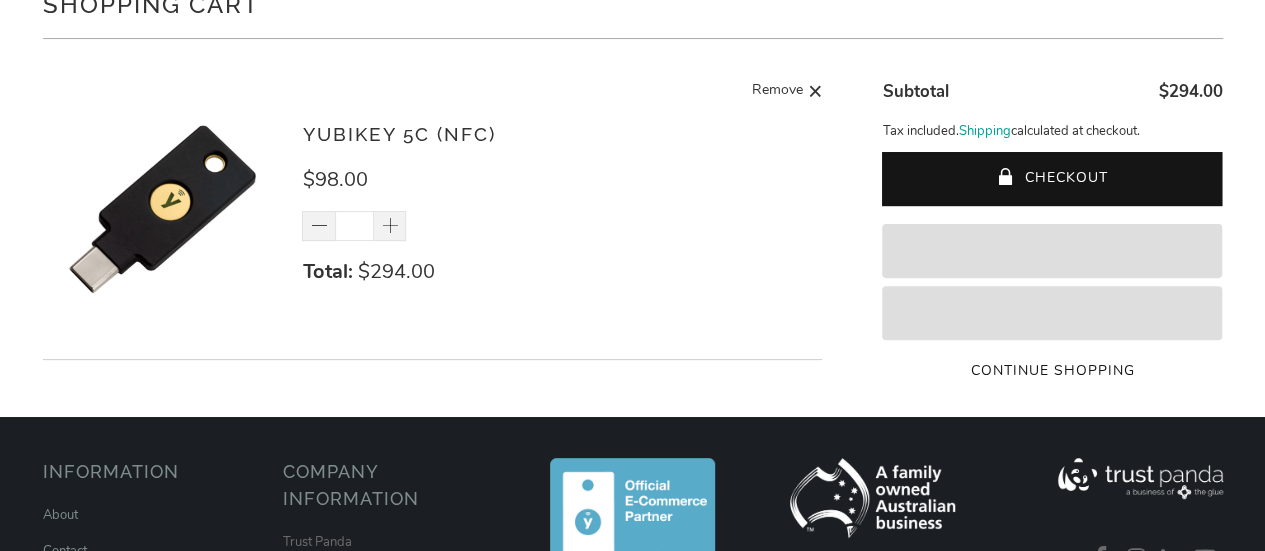 scroll, scrollTop: 100, scrollLeft: 0, axis: vertical 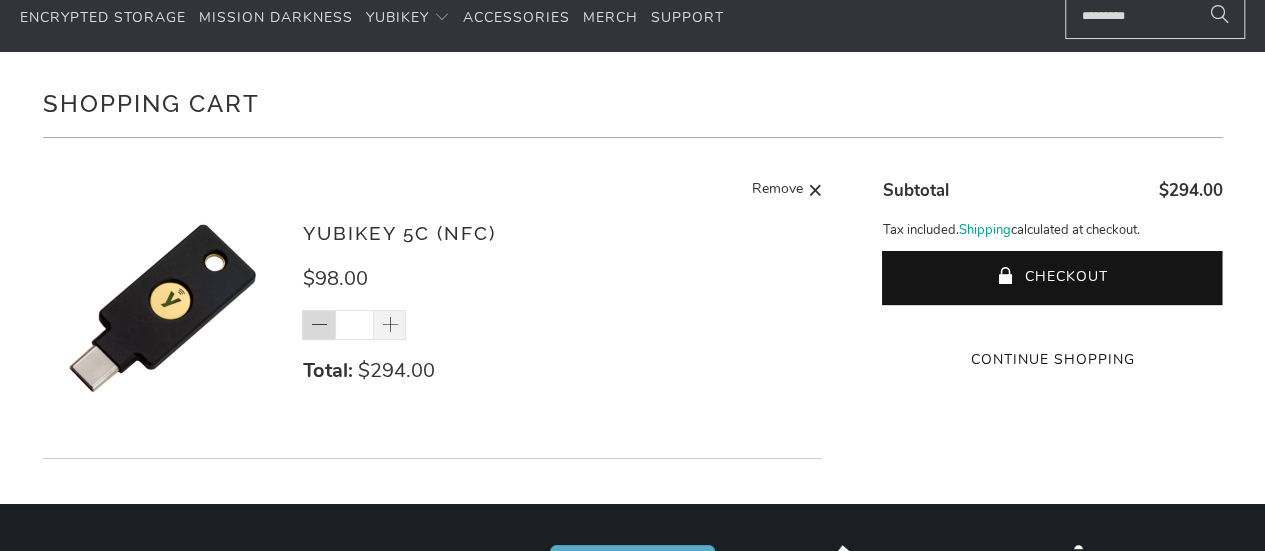 click at bounding box center (320, 326) 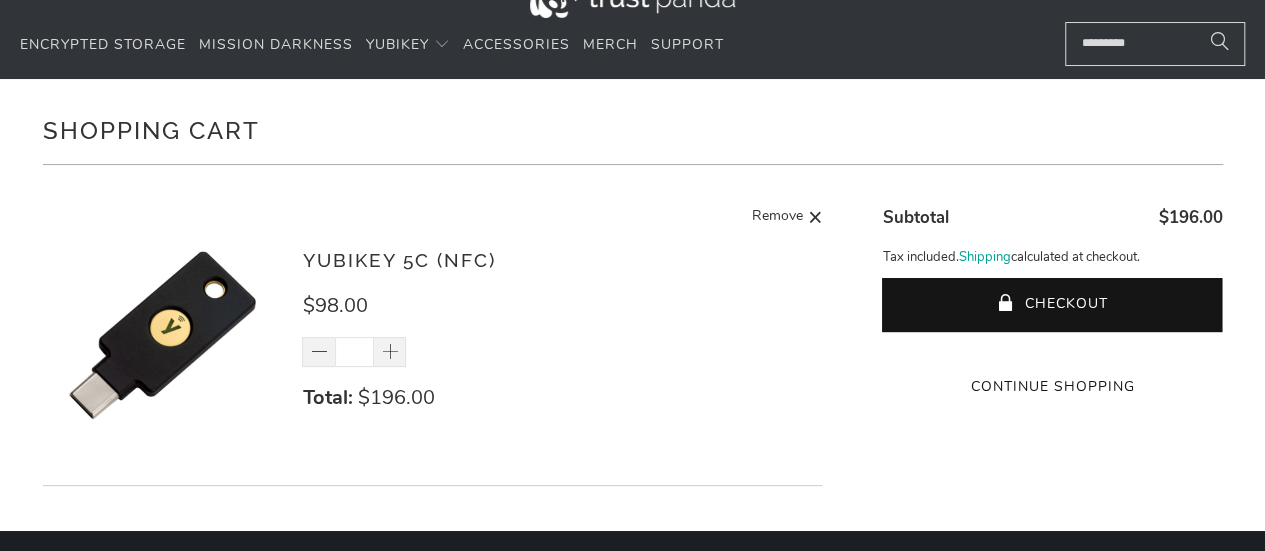 scroll, scrollTop: 100, scrollLeft: 0, axis: vertical 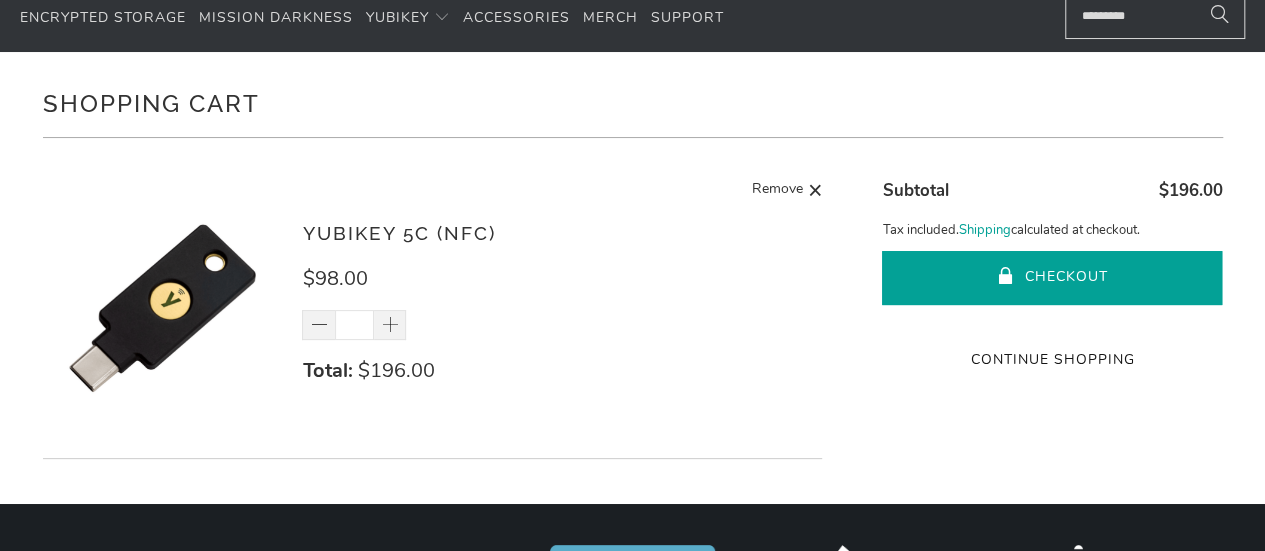 click on "Checkout" at bounding box center [1052, 278] 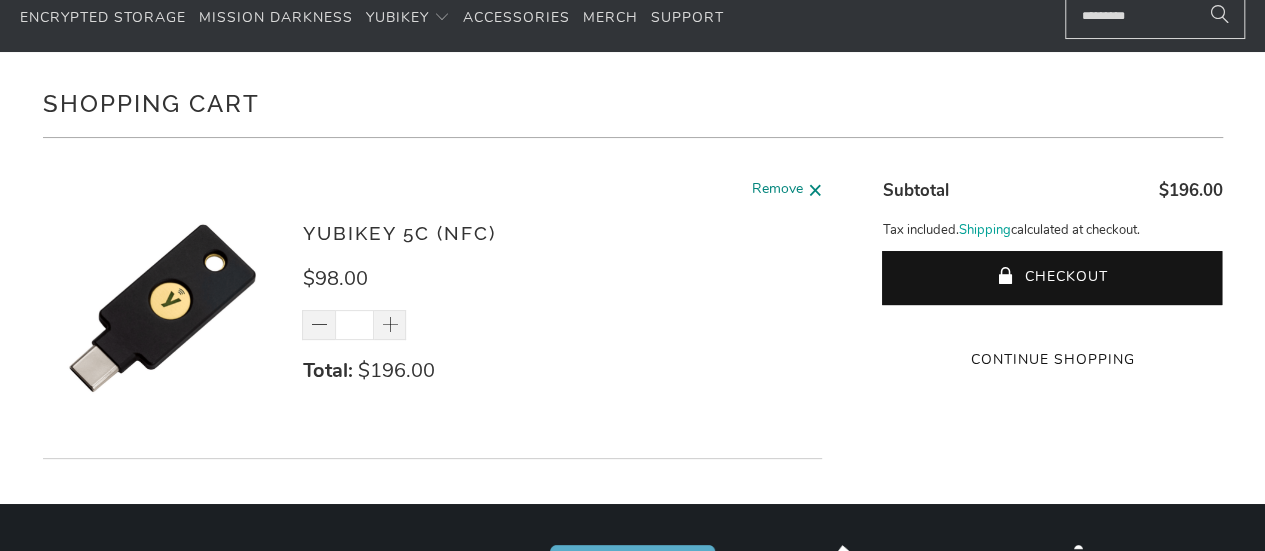 click on "Remove" at bounding box center (777, 190) 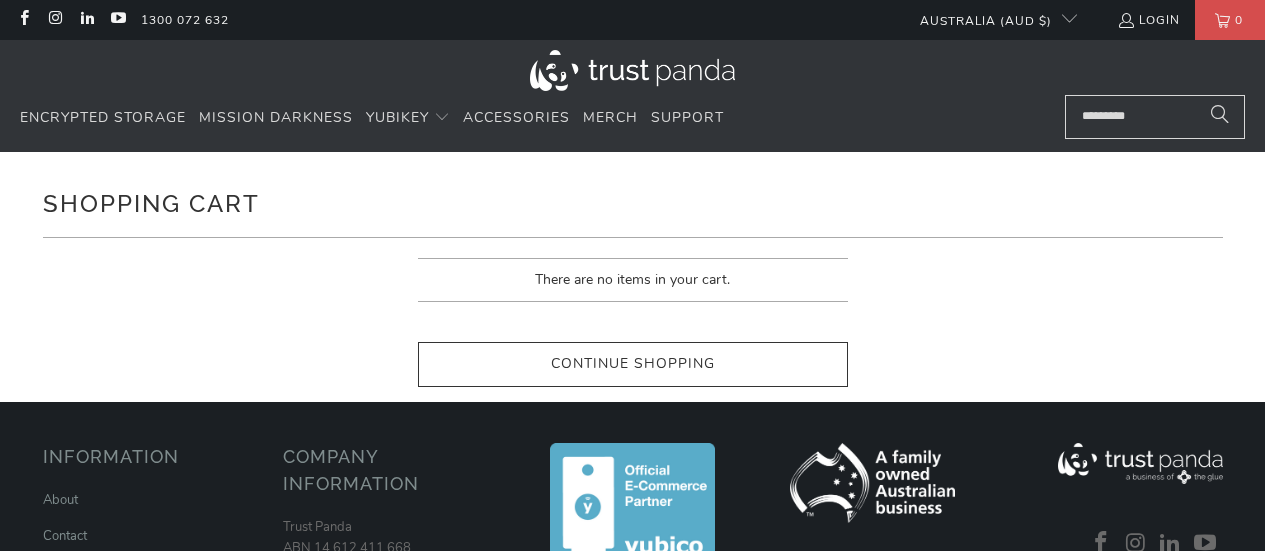 scroll, scrollTop: 0, scrollLeft: 0, axis: both 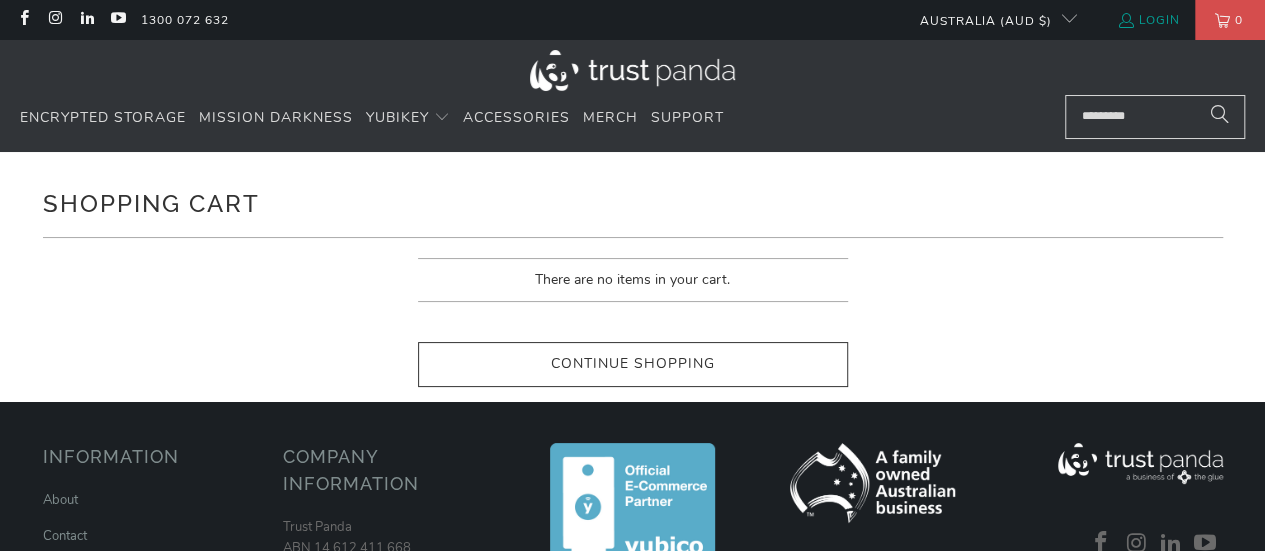 click on "Login" at bounding box center [1148, 20] 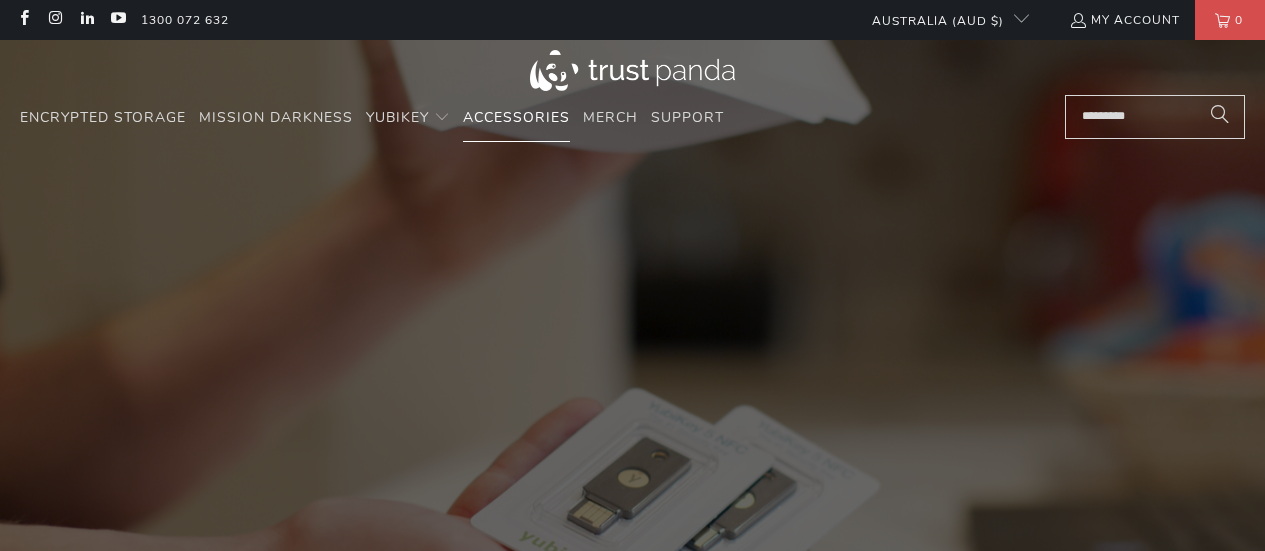 scroll, scrollTop: 0, scrollLeft: 0, axis: both 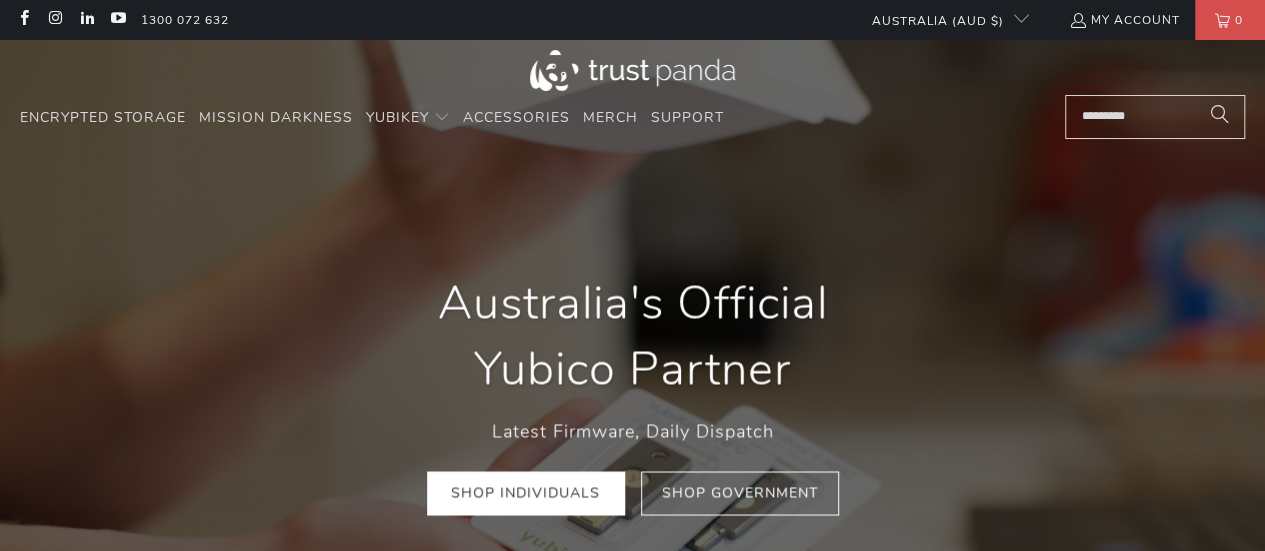 click at bounding box center (1155, 117) 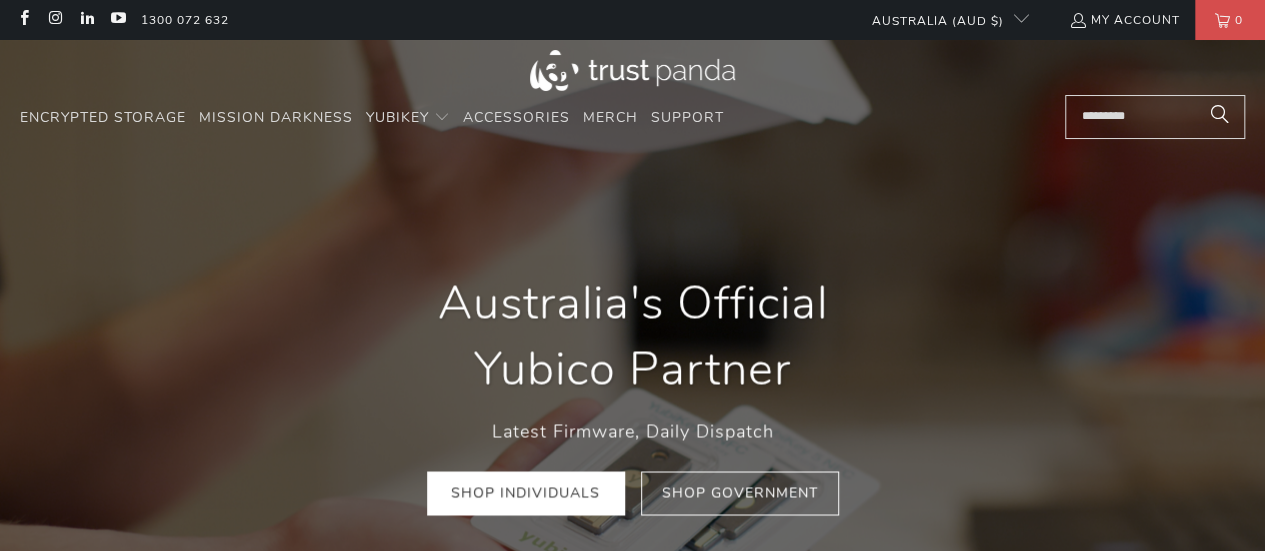 paste on "**********" 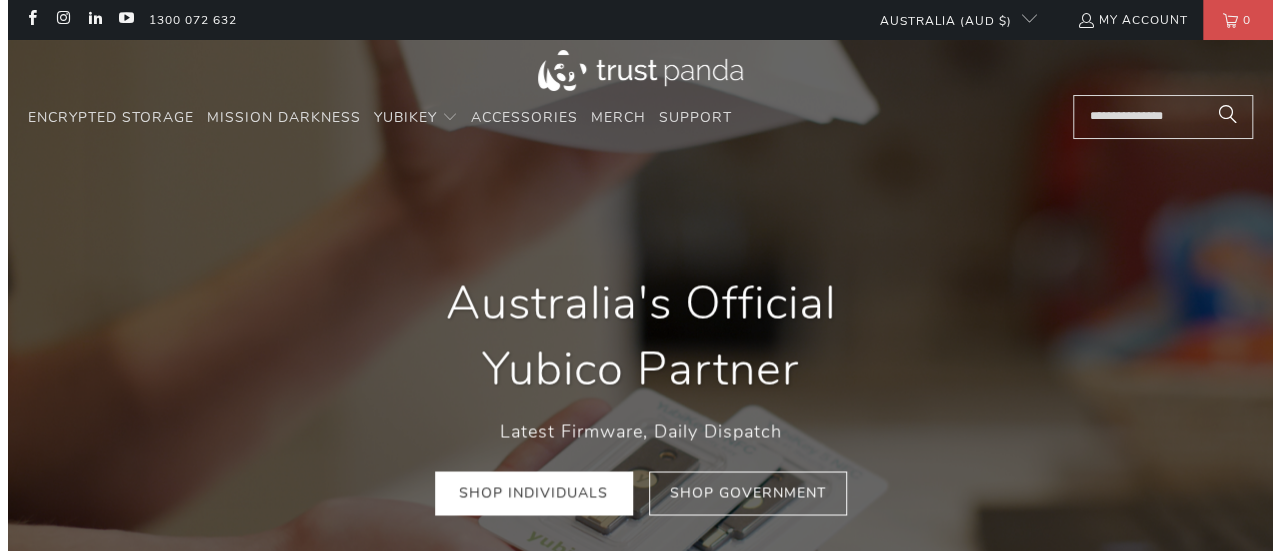 scroll, scrollTop: 0, scrollLeft: 4, axis: horizontal 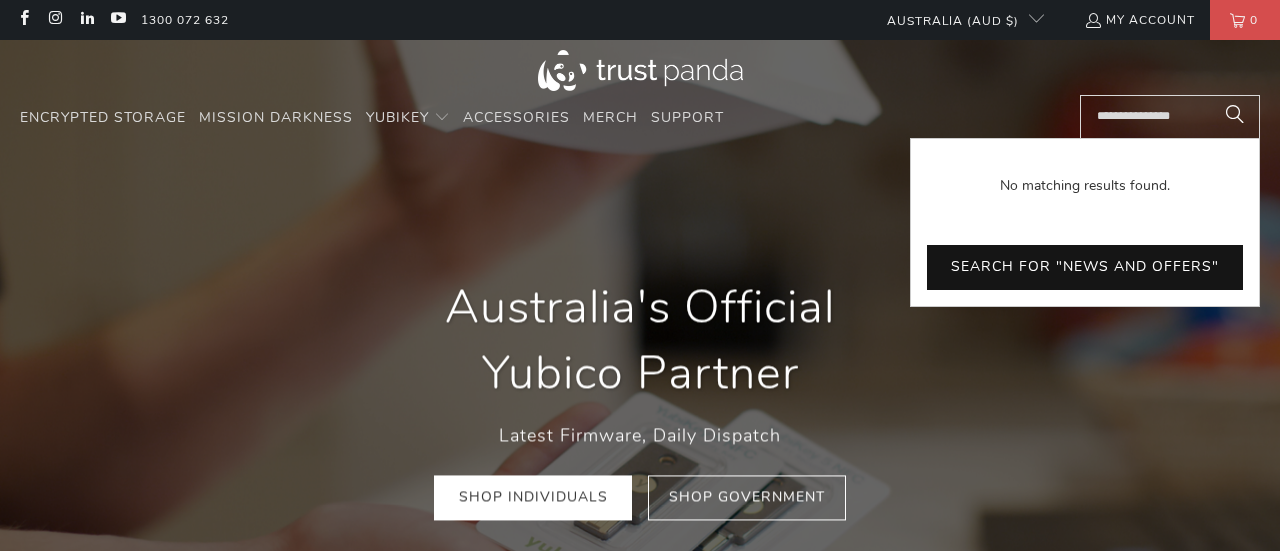 type on "**********" 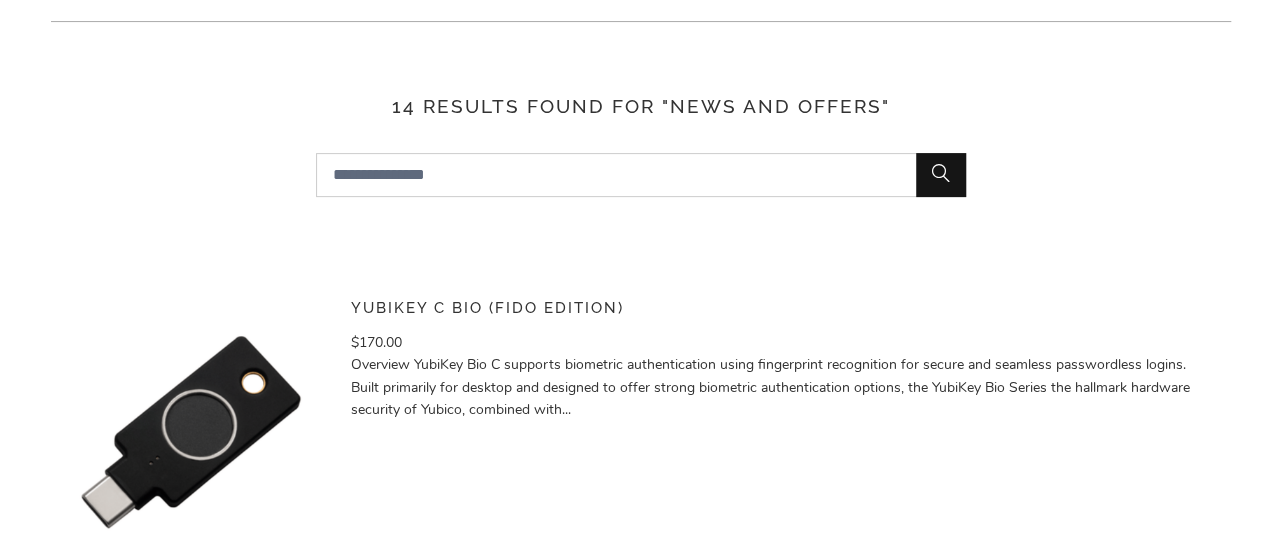 scroll, scrollTop: 300, scrollLeft: 0, axis: vertical 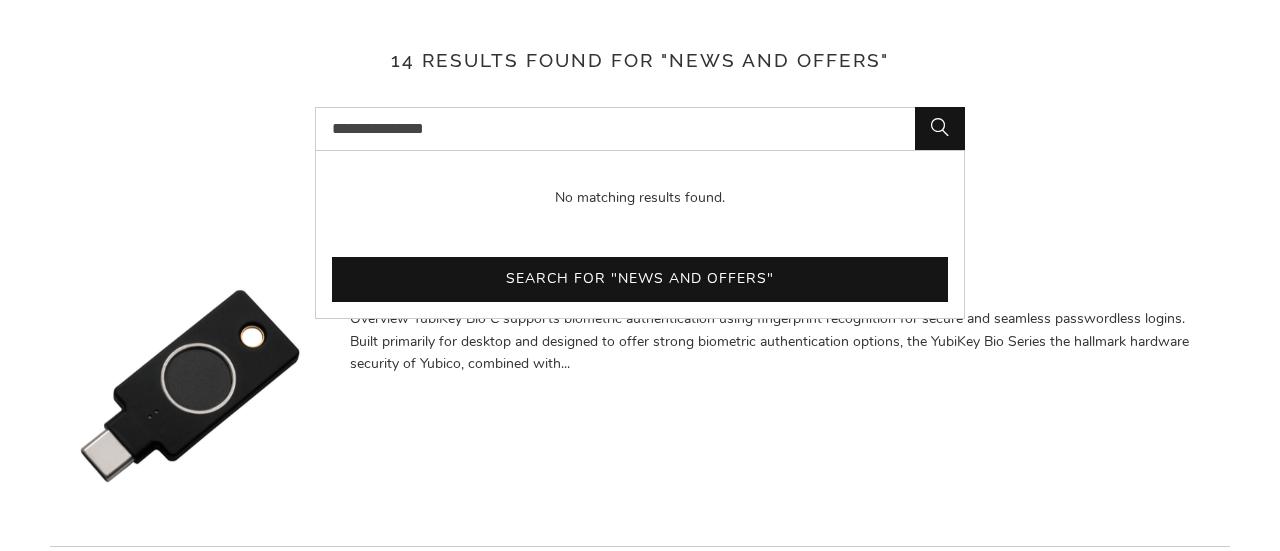 drag, startPoint x: 397, startPoint y: 127, endPoint x: 214, endPoint y: 145, distance: 183.88312 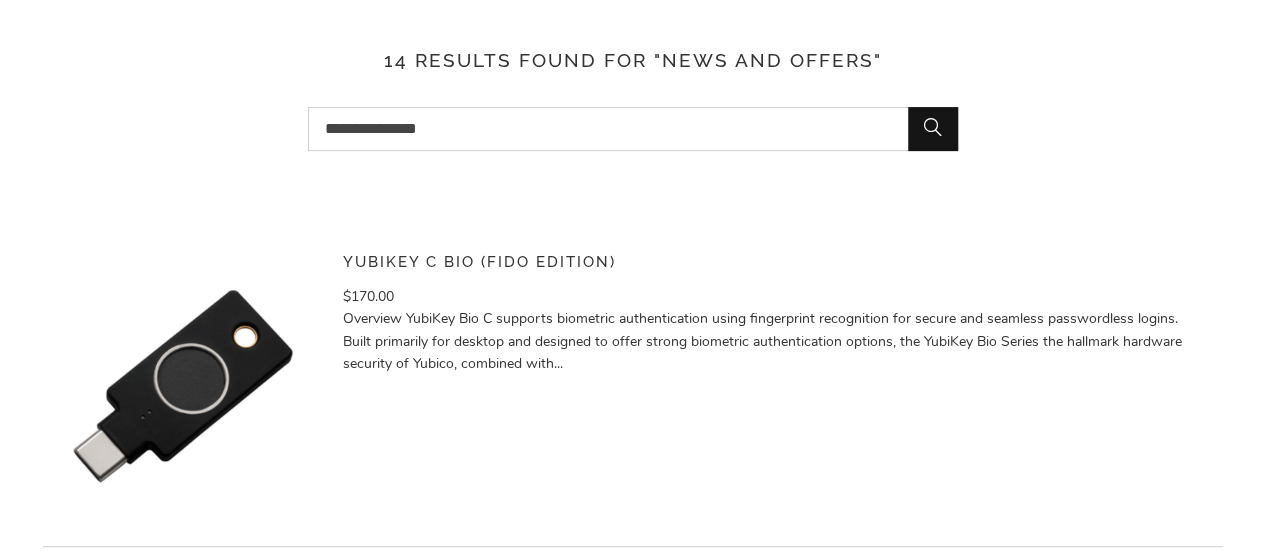 drag, startPoint x: 365, startPoint y: 131, endPoint x: 666, endPoint y: 129, distance: 301.00665 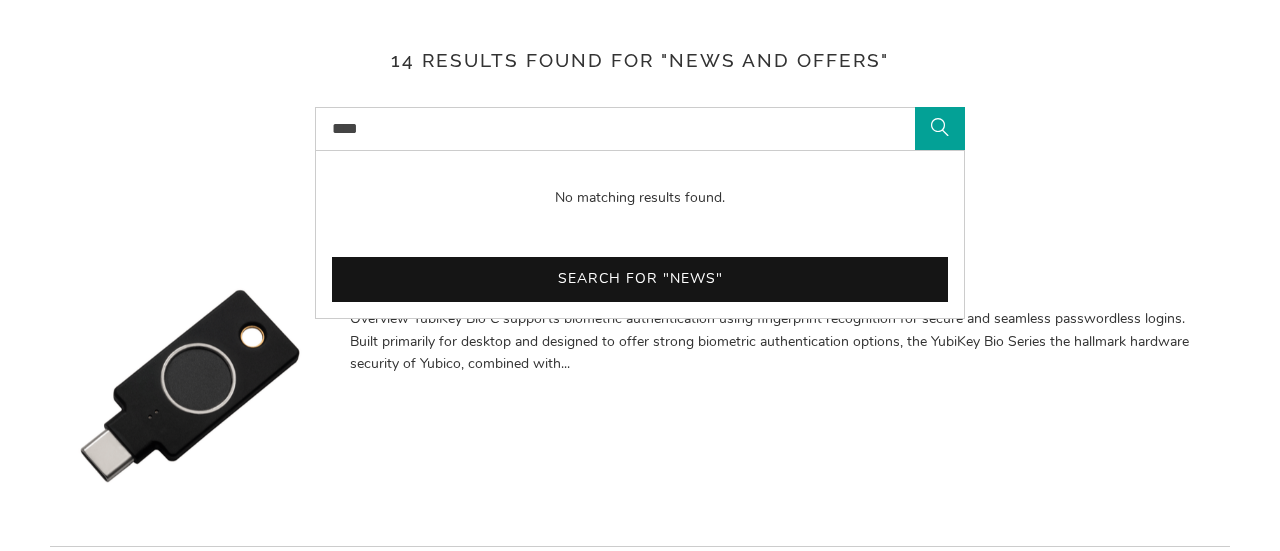 type on "****" 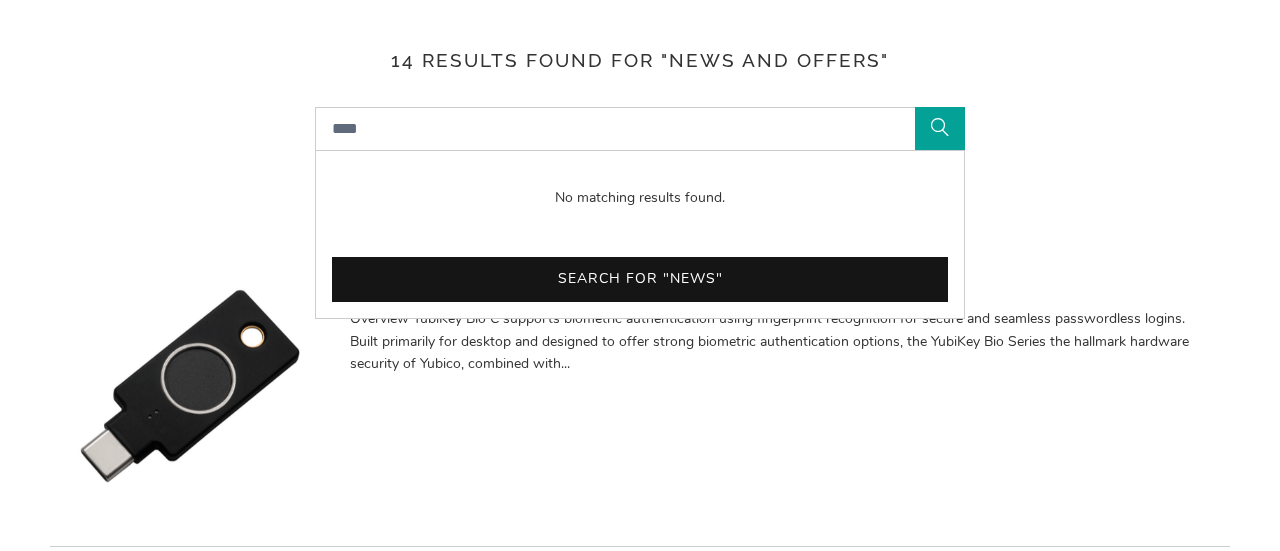 click at bounding box center (940, 129) 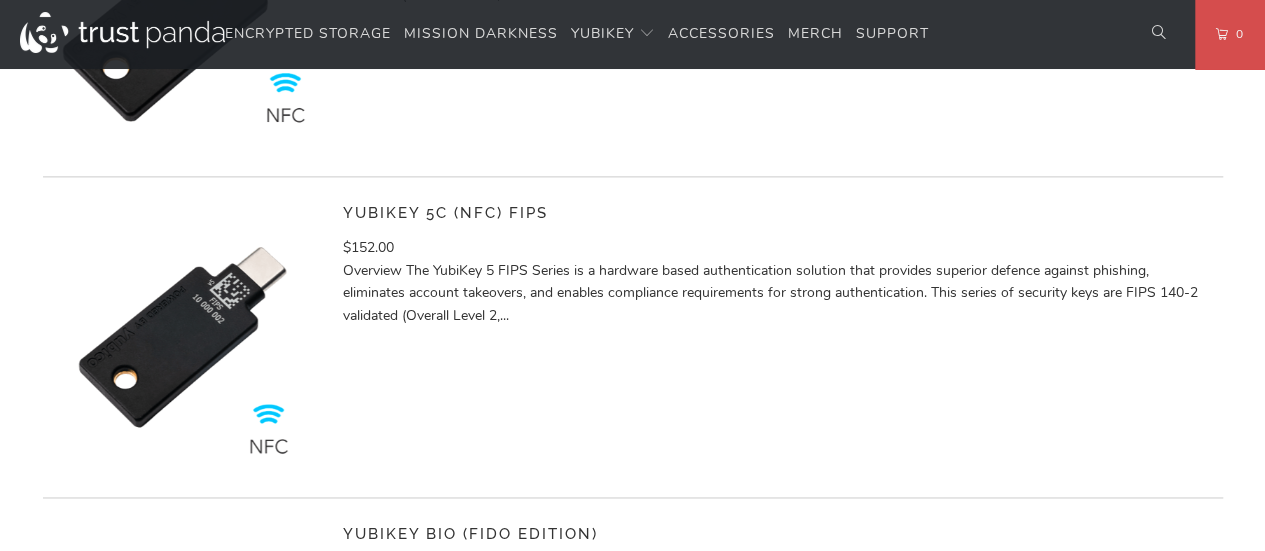 scroll, scrollTop: 1300, scrollLeft: 0, axis: vertical 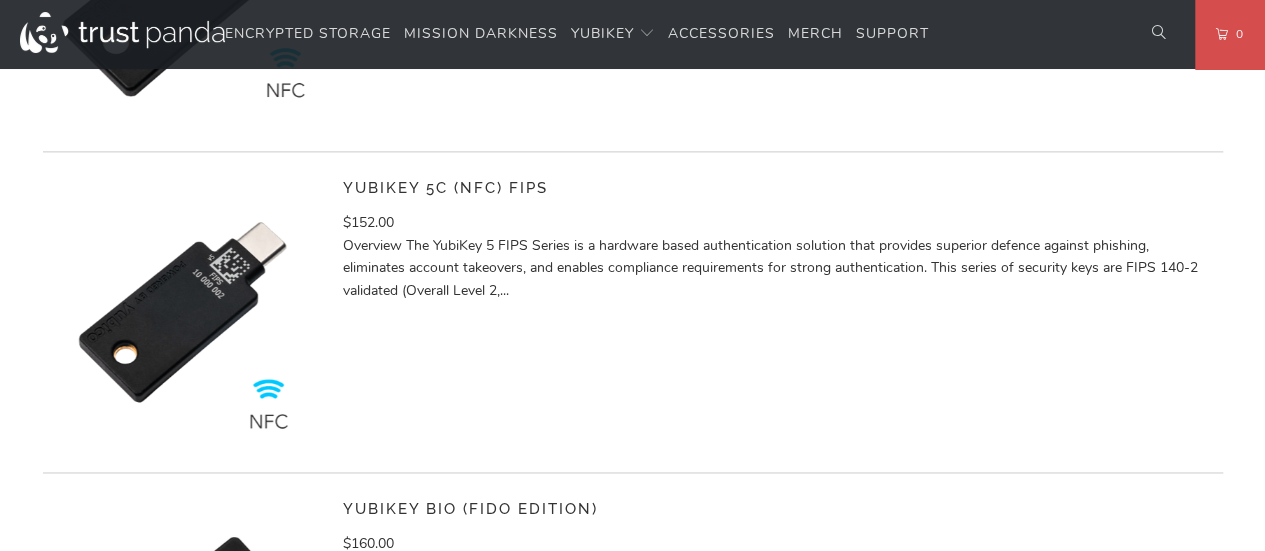 click at bounding box center (183, 312) 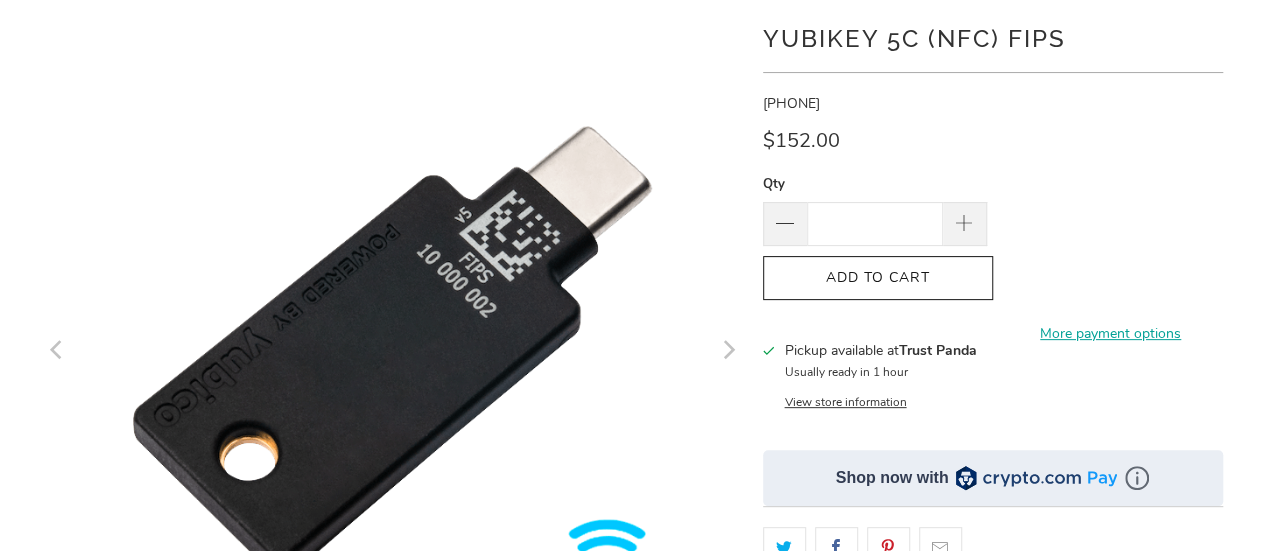 scroll, scrollTop: 200, scrollLeft: 0, axis: vertical 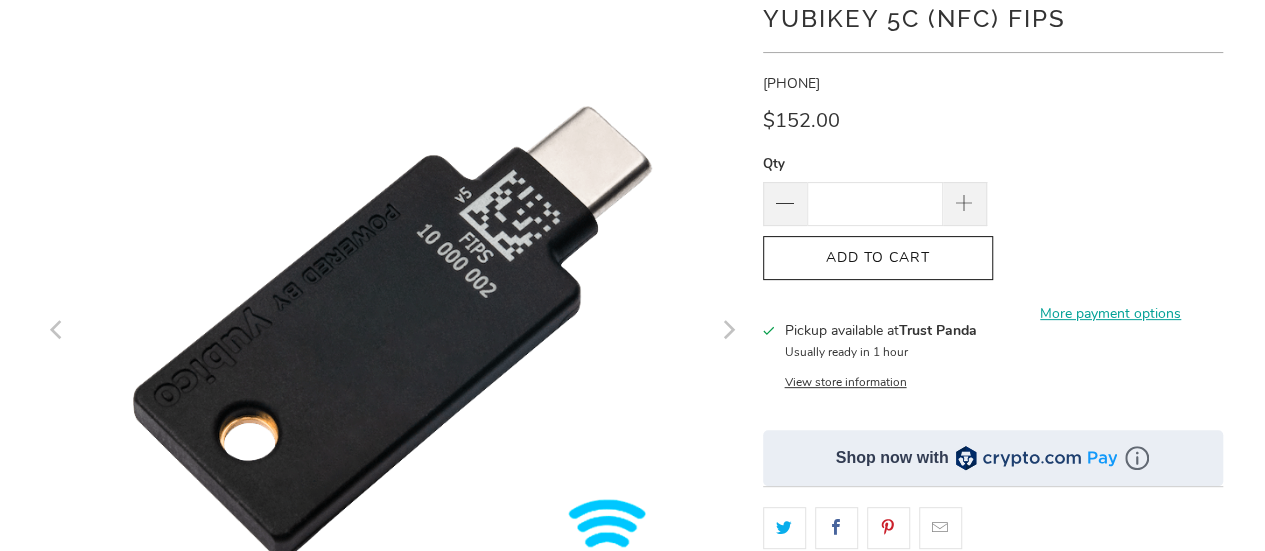 click 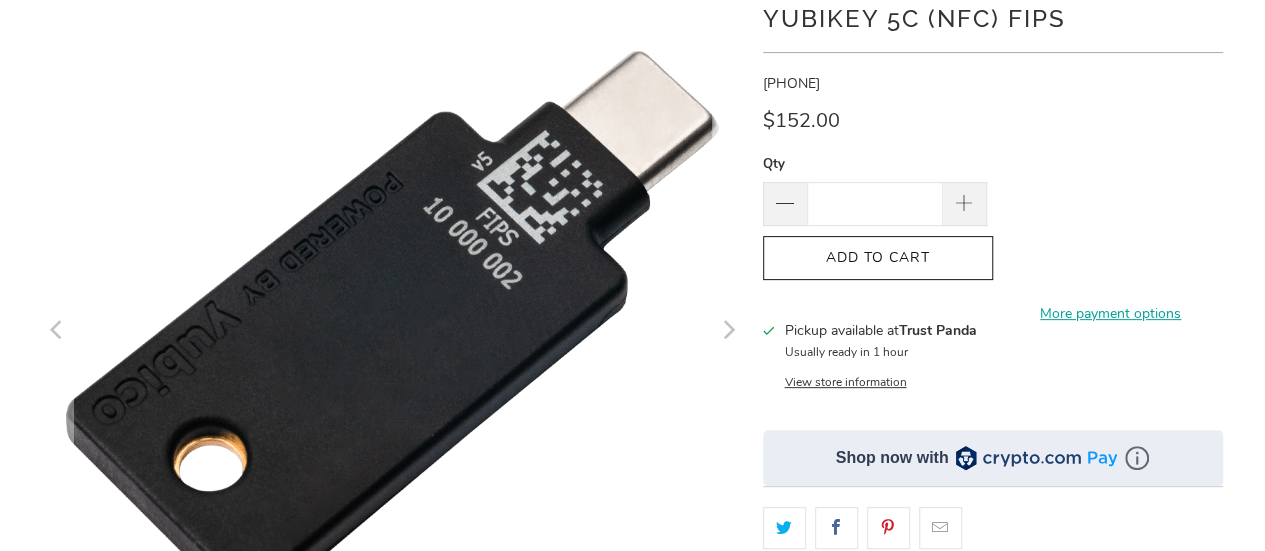 click 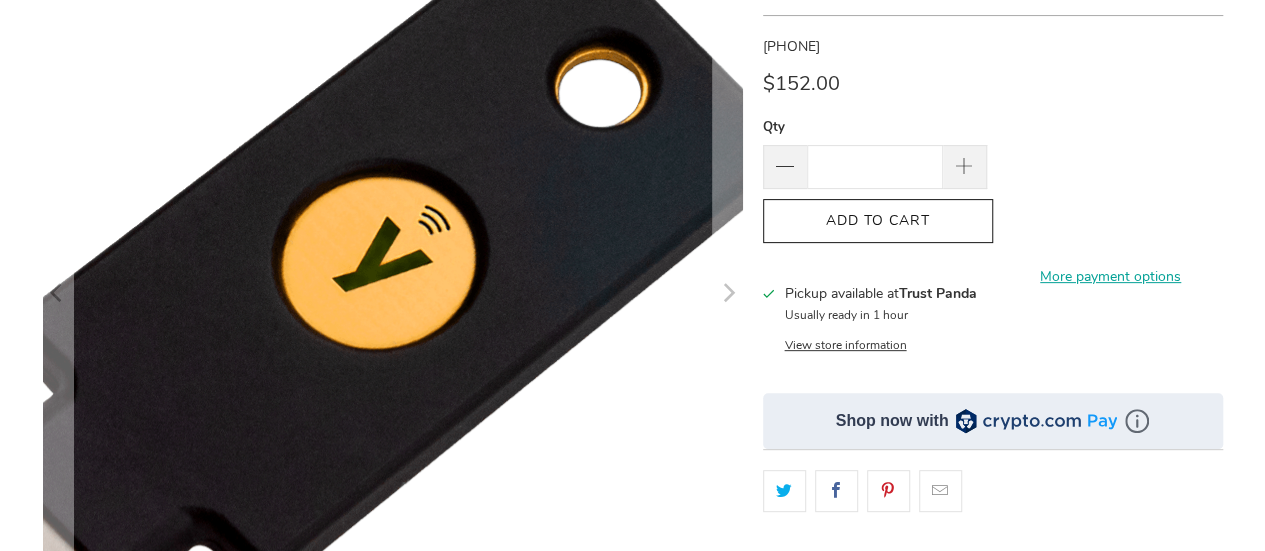 scroll, scrollTop: 300, scrollLeft: 0, axis: vertical 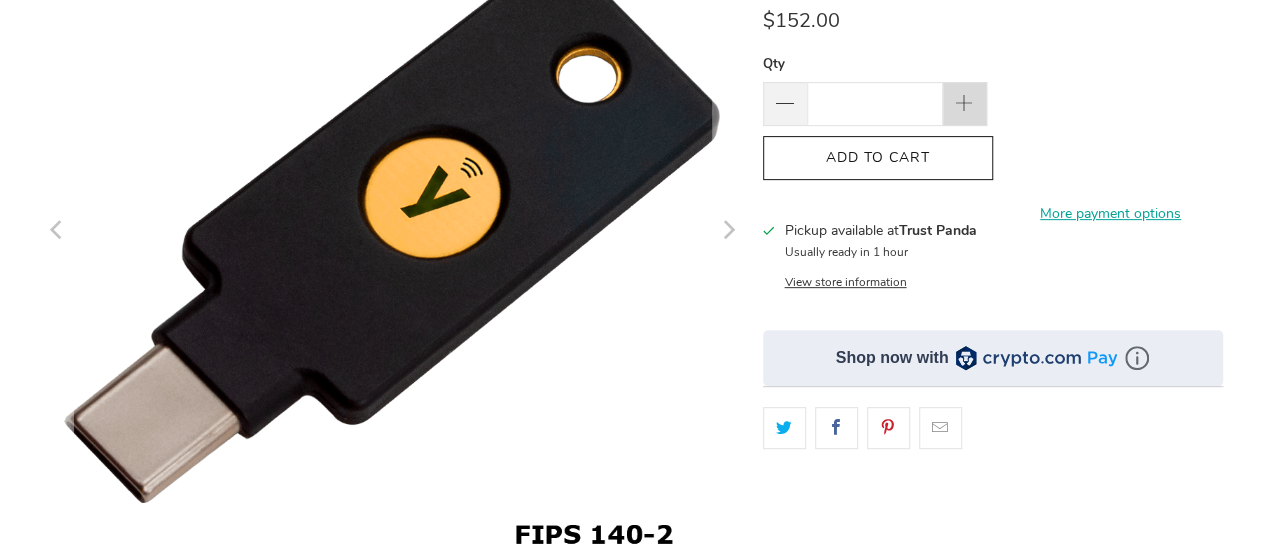 click 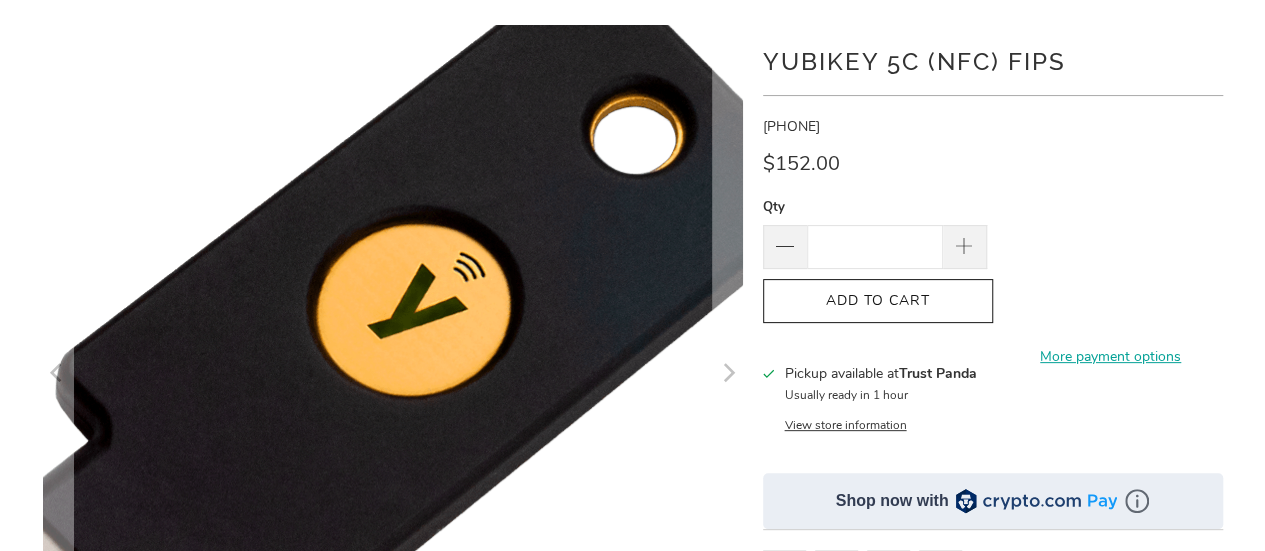 scroll, scrollTop: 100, scrollLeft: 0, axis: vertical 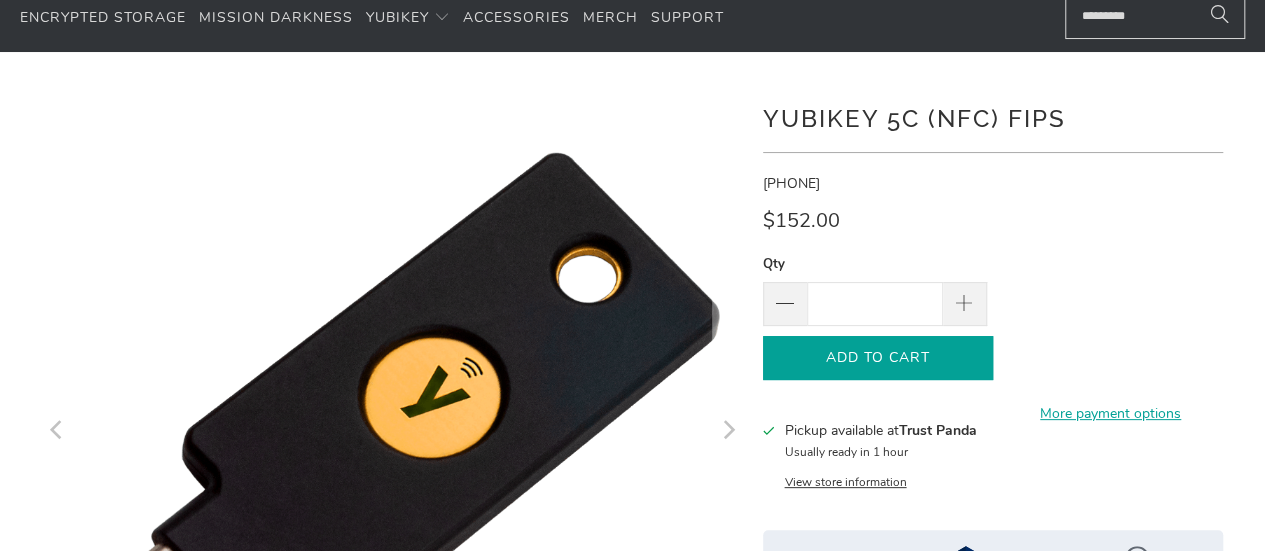 click 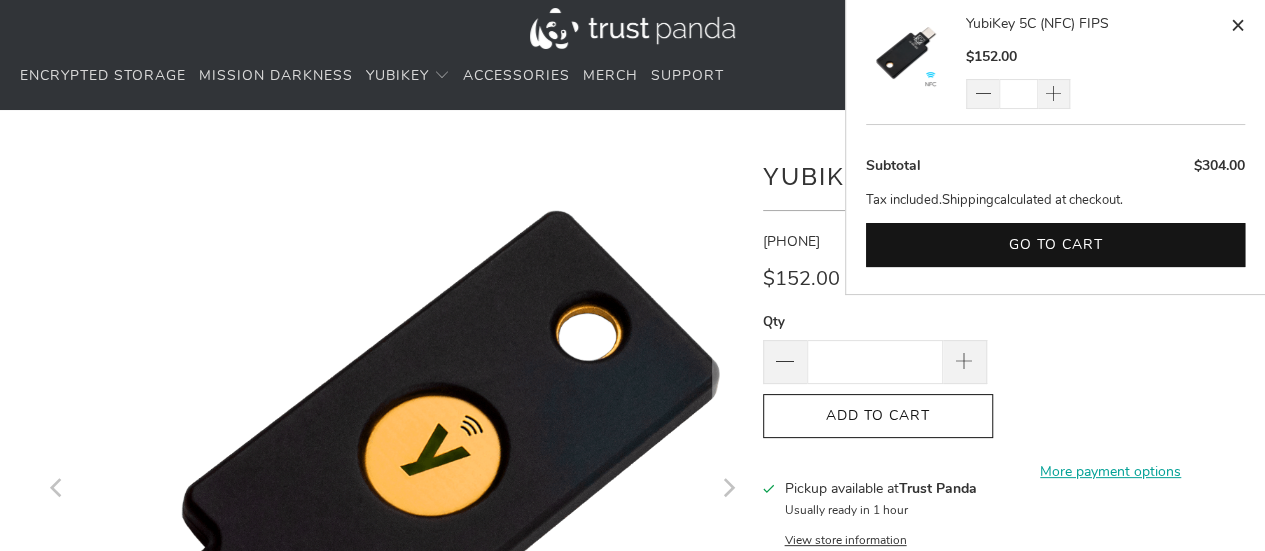 scroll, scrollTop: 0, scrollLeft: 0, axis: both 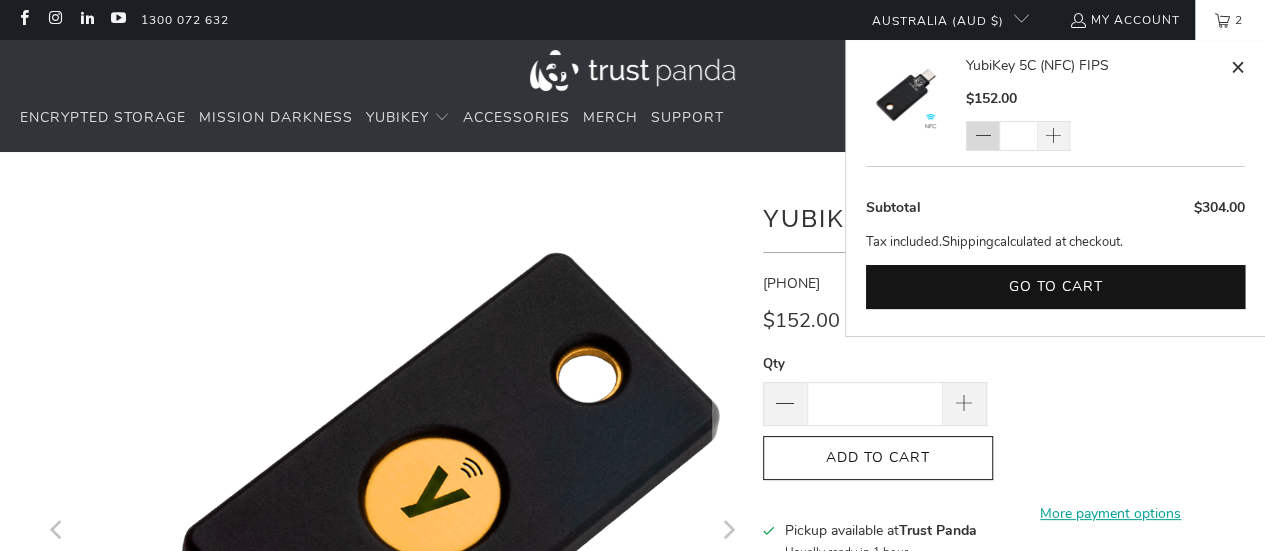 click at bounding box center (981, 137) 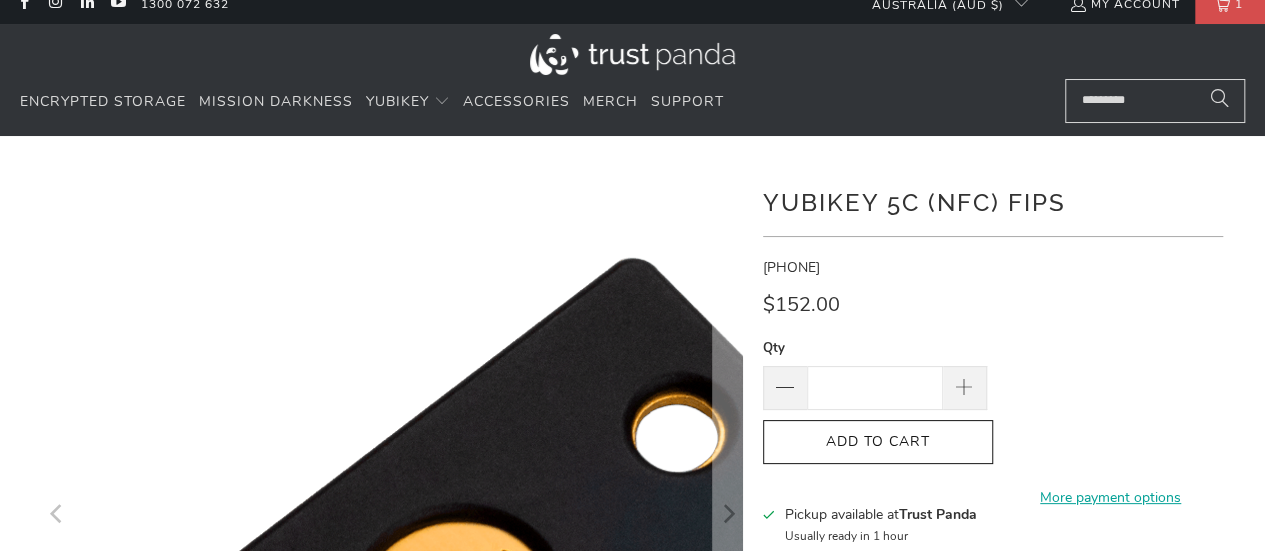 scroll, scrollTop: 0, scrollLeft: 0, axis: both 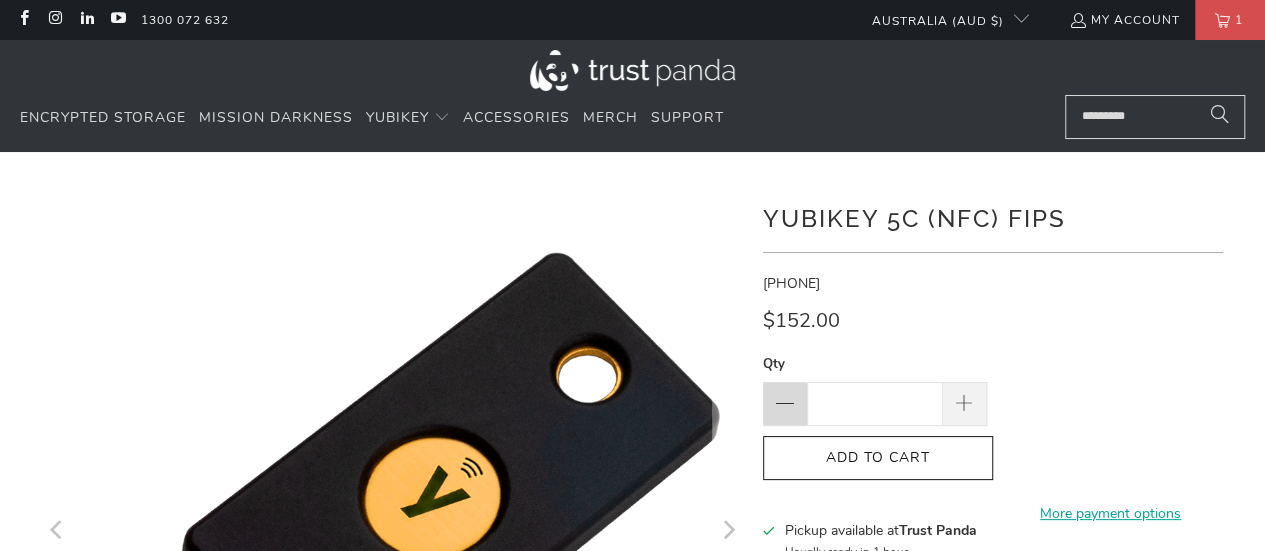 click 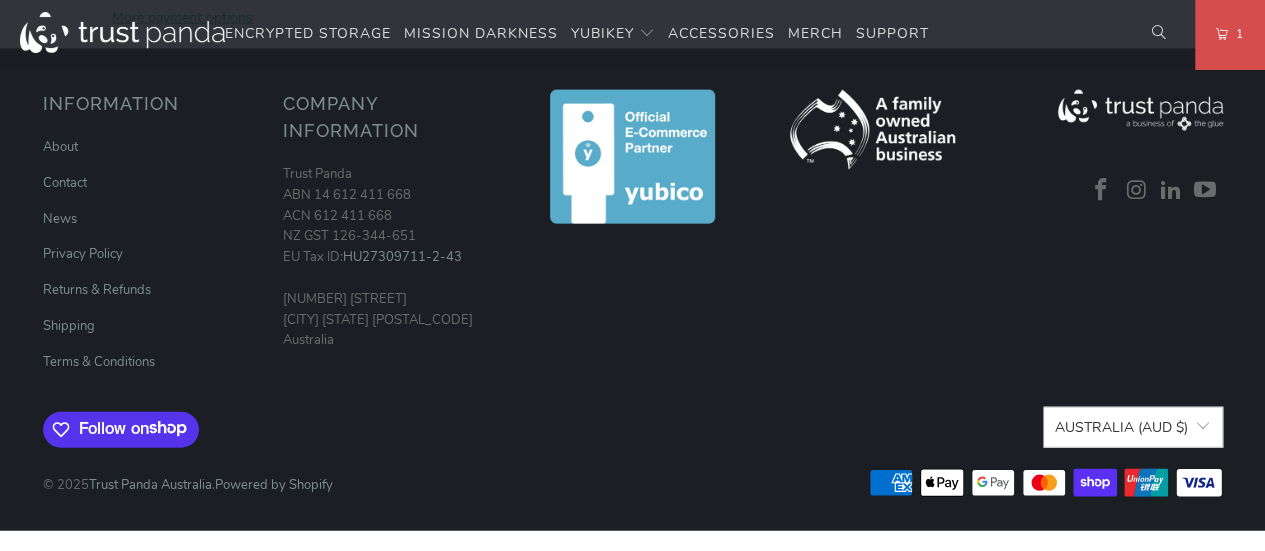 scroll, scrollTop: 3200, scrollLeft: 0, axis: vertical 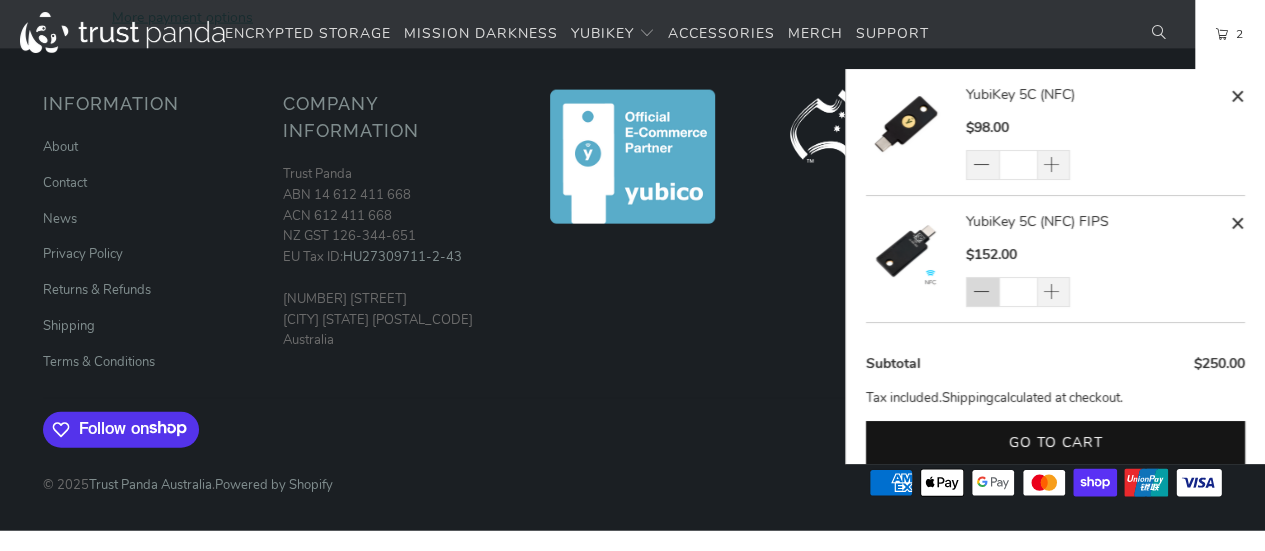 click at bounding box center (982, 293) 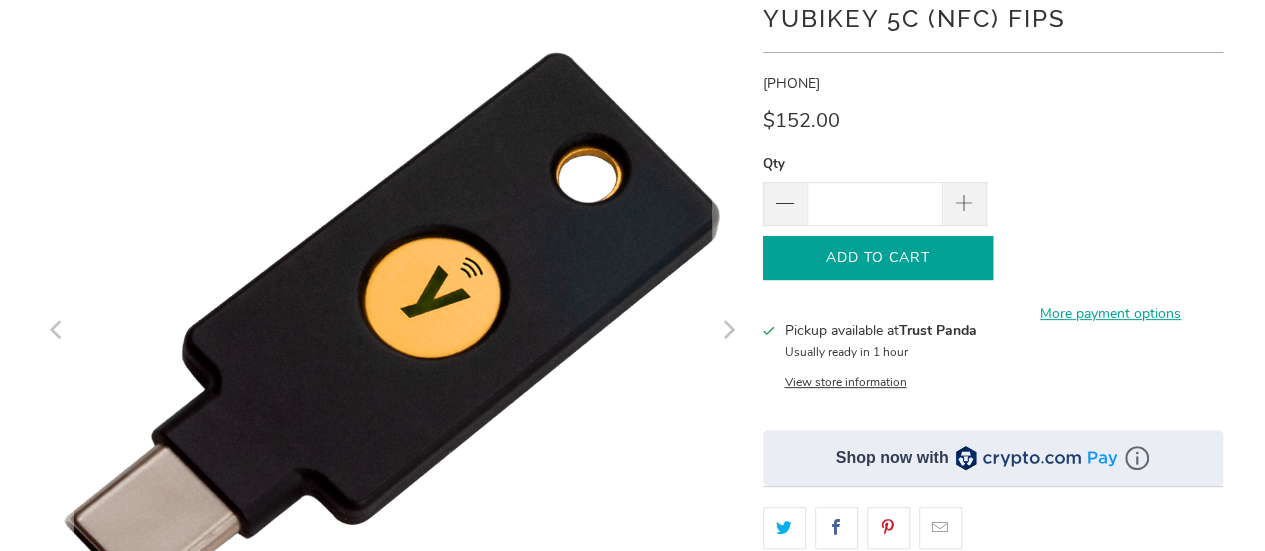 scroll, scrollTop: 300, scrollLeft: 0, axis: vertical 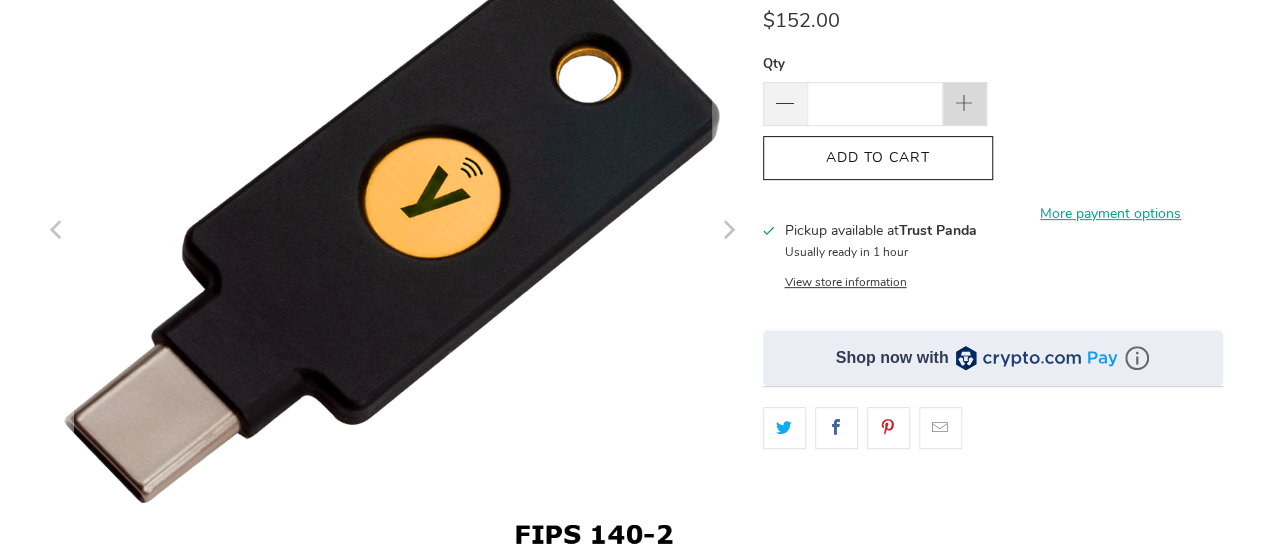 click 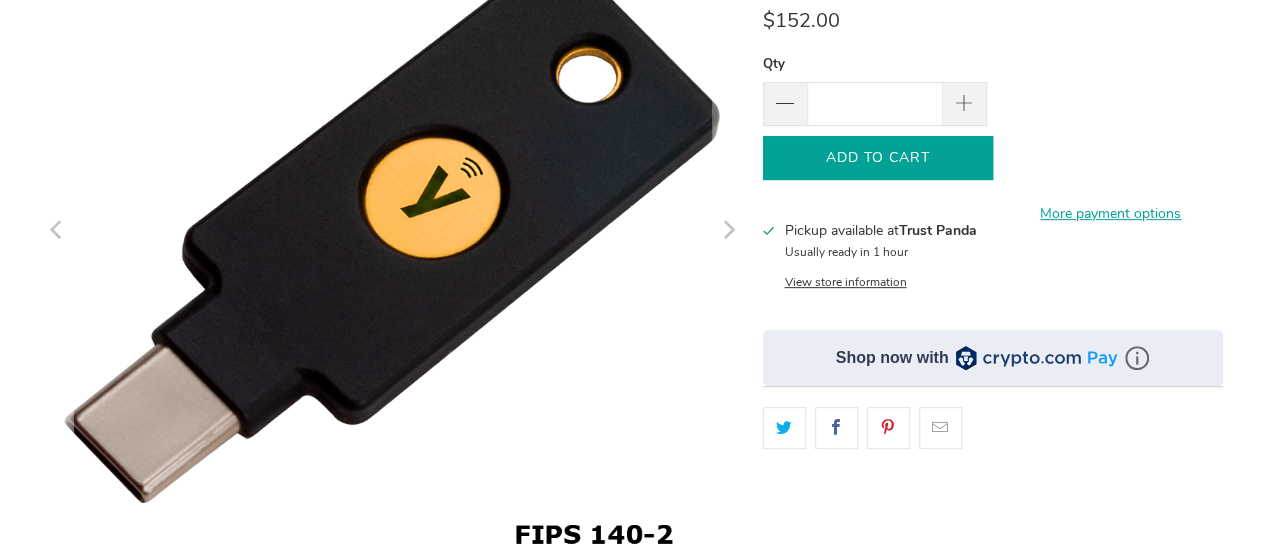 click 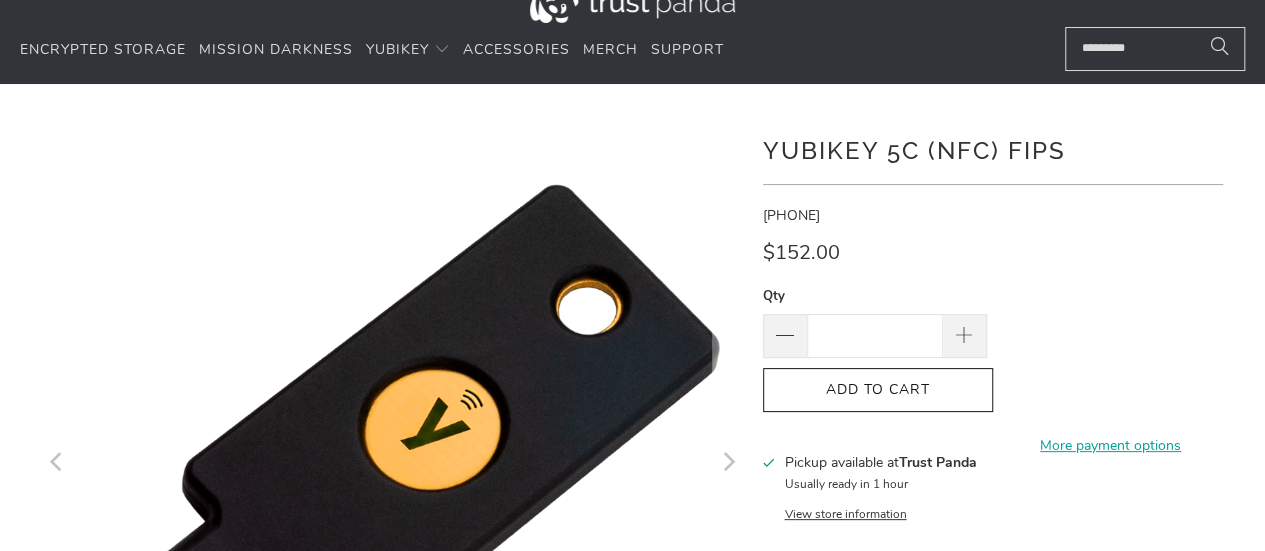 scroll, scrollTop: 0, scrollLeft: 0, axis: both 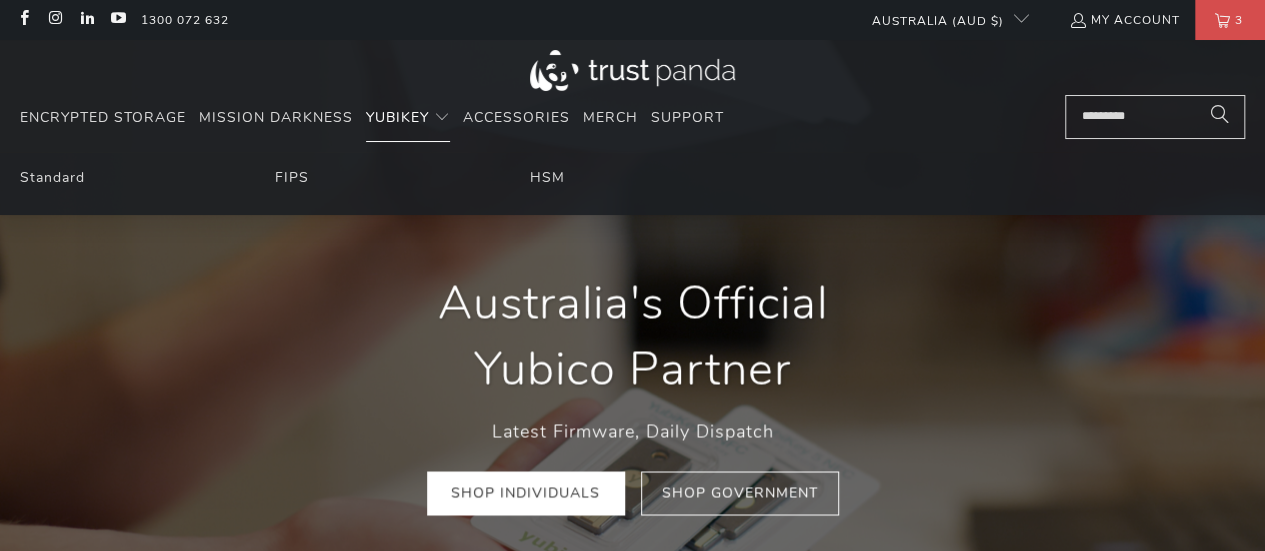 click on "YubiKey" at bounding box center (397, 117) 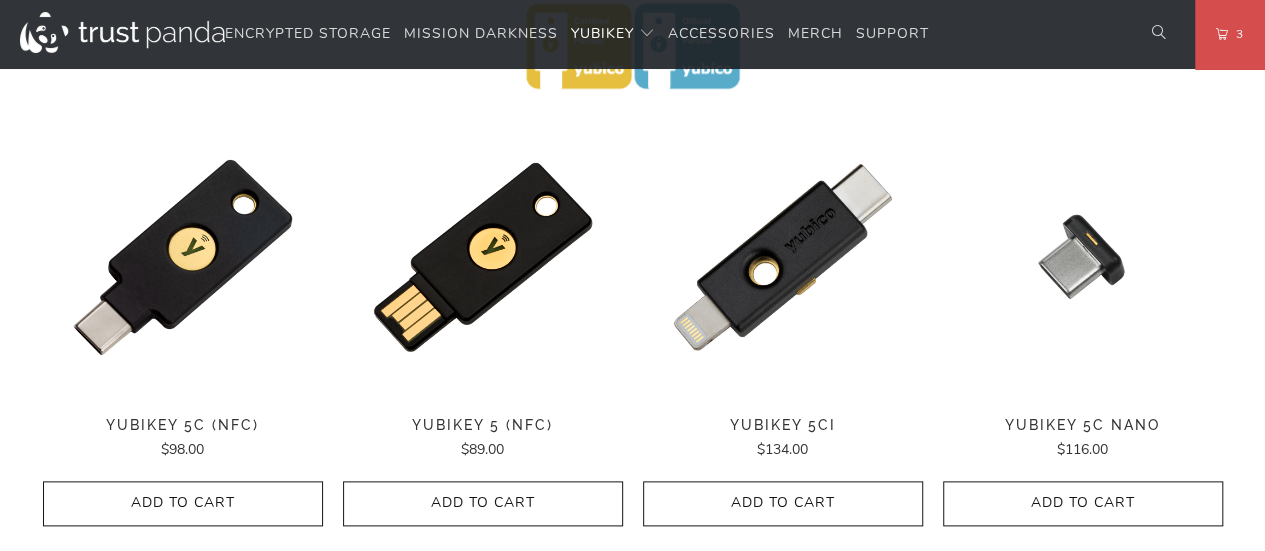scroll, scrollTop: 1000, scrollLeft: 0, axis: vertical 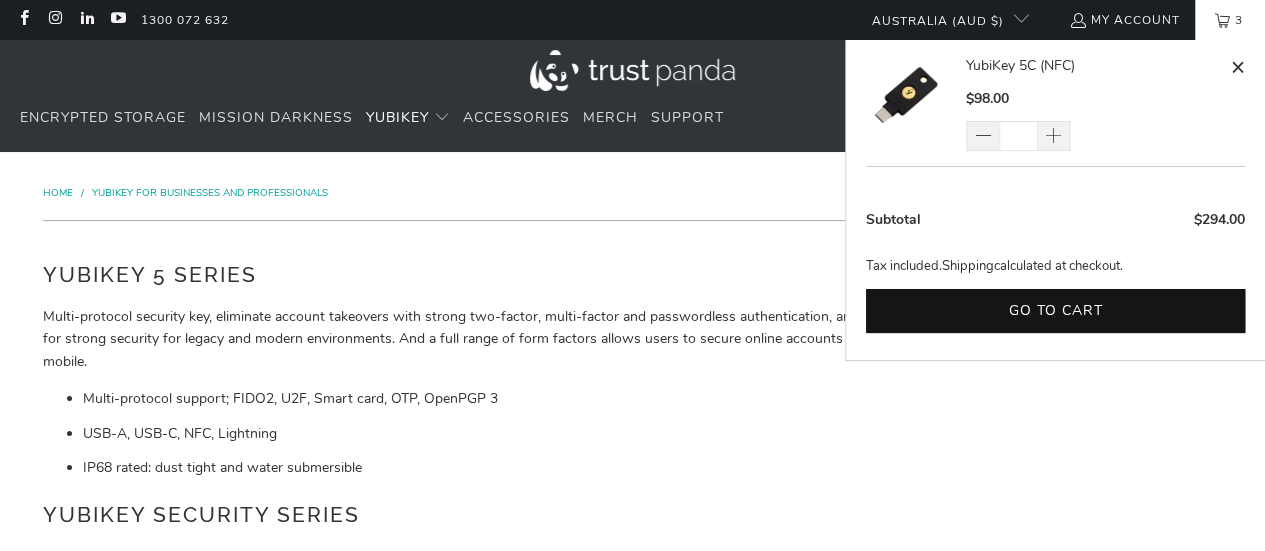 click on "3" at bounding box center [1239, 20] 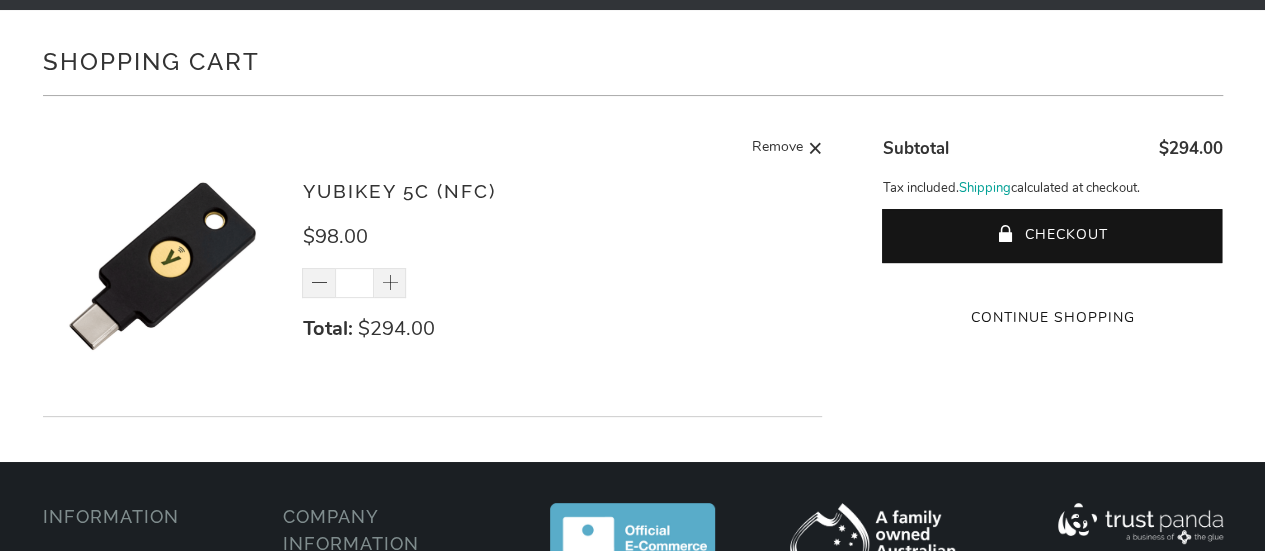 scroll, scrollTop: 100, scrollLeft: 0, axis: vertical 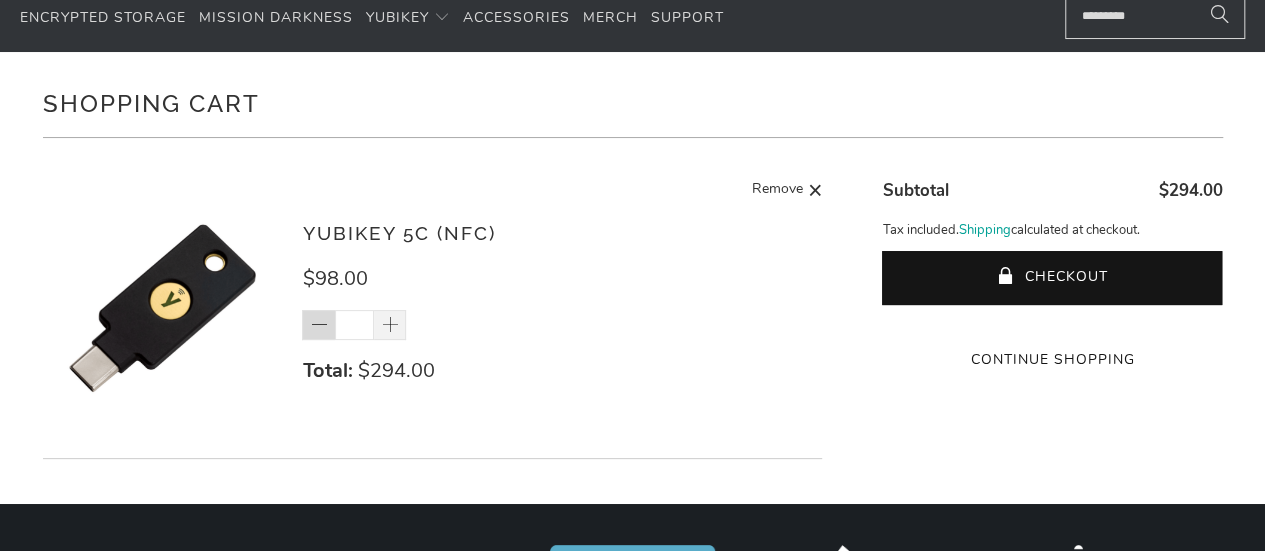 click at bounding box center [320, 326] 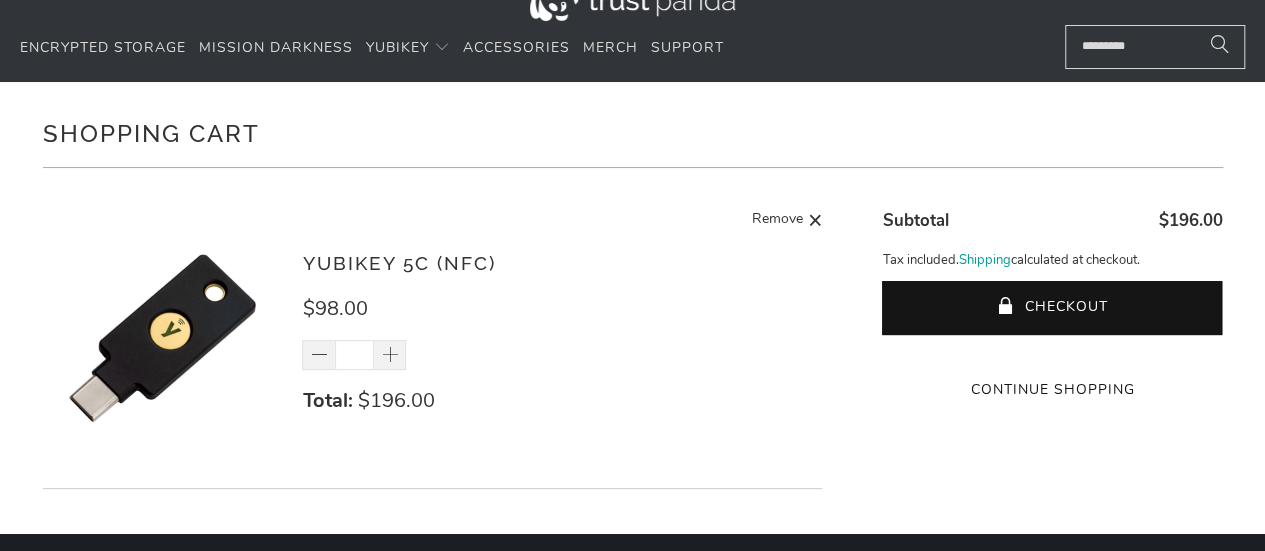 scroll, scrollTop: 100, scrollLeft: 0, axis: vertical 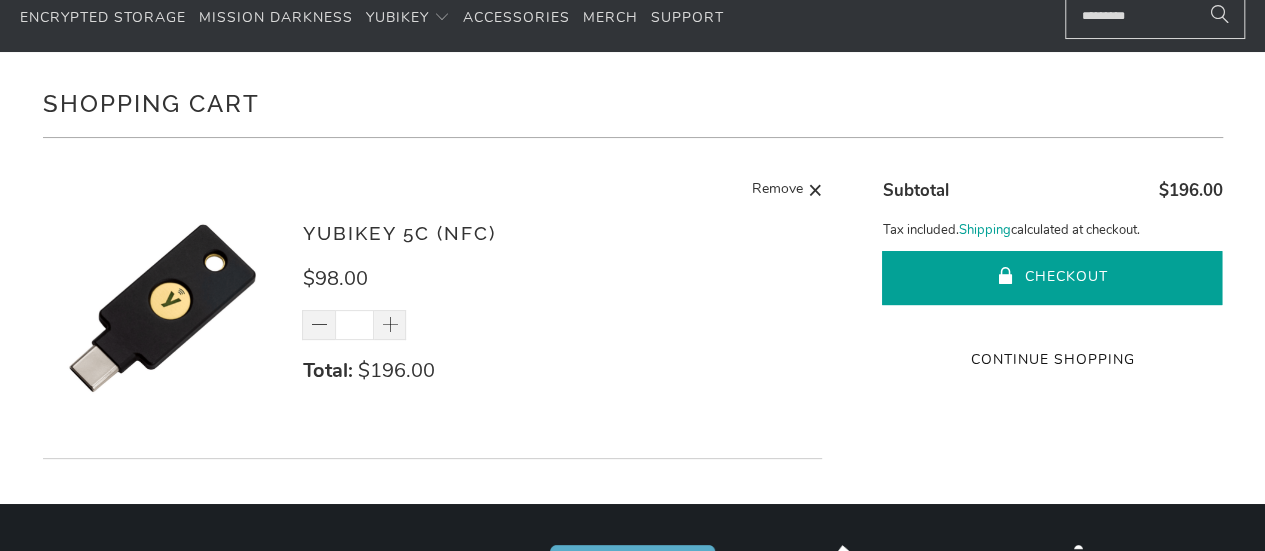 click on "Checkout" at bounding box center [1052, 278] 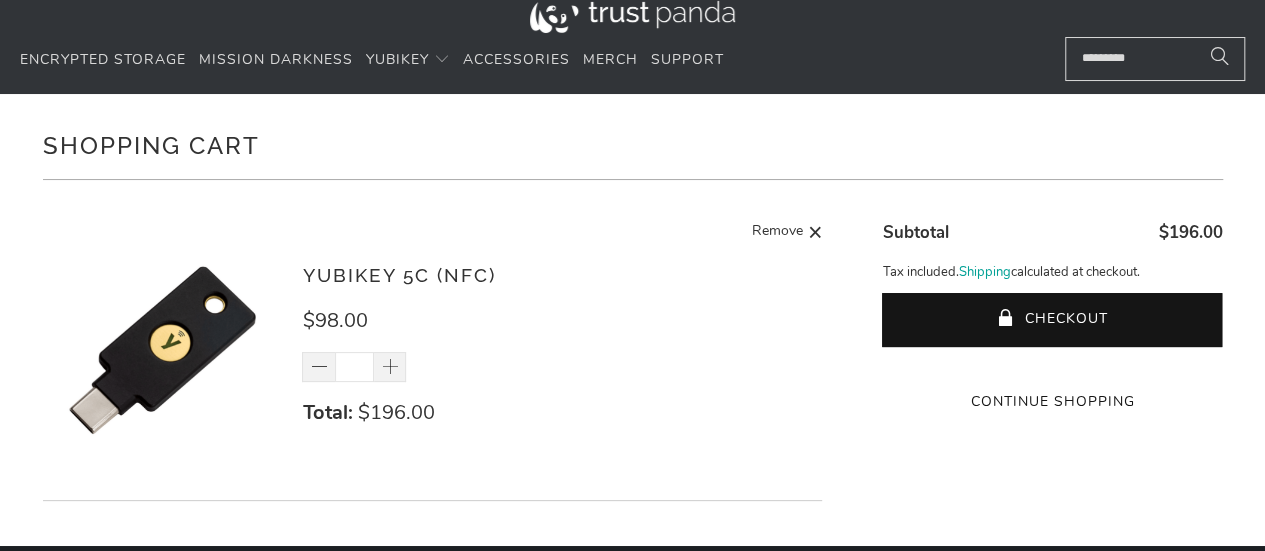 scroll, scrollTop: 100, scrollLeft: 0, axis: vertical 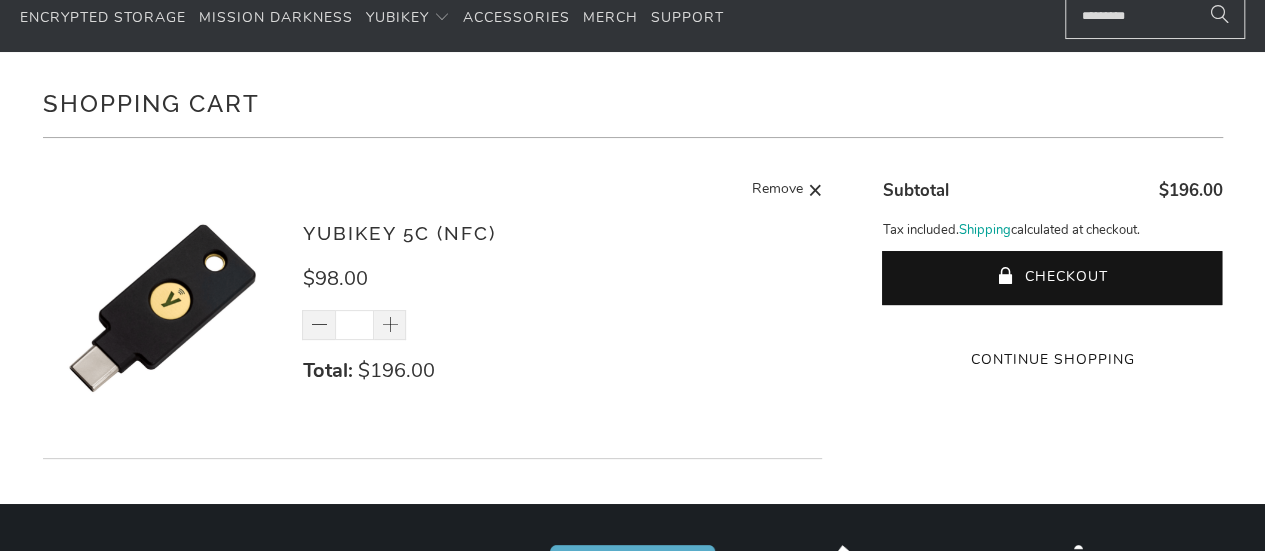 click at bounding box center [163, 308] 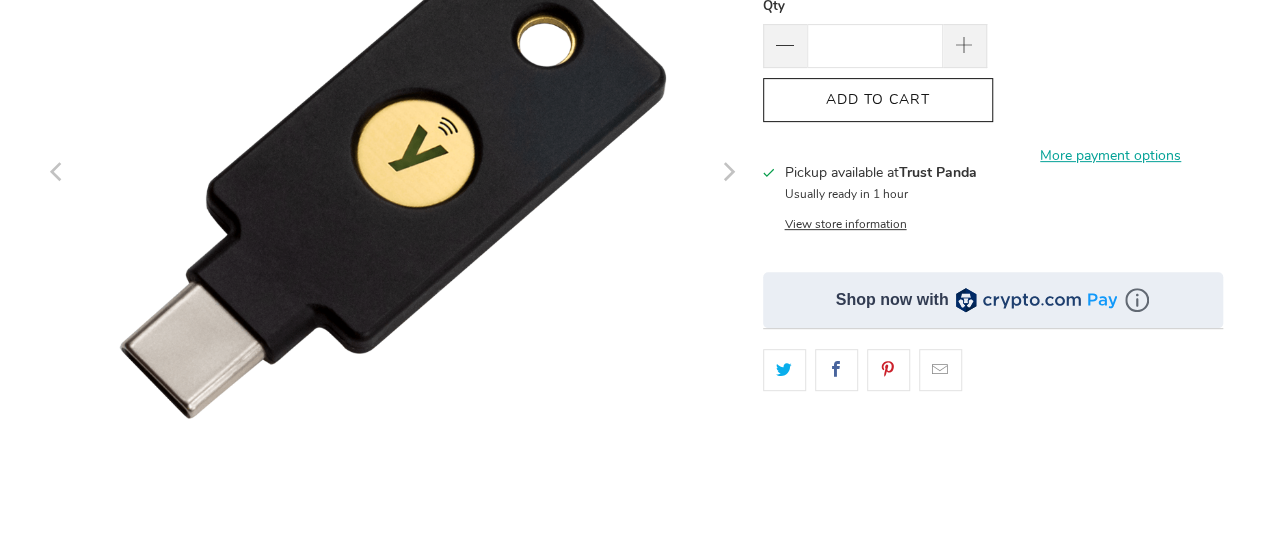scroll, scrollTop: 400, scrollLeft: 0, axis: vertical 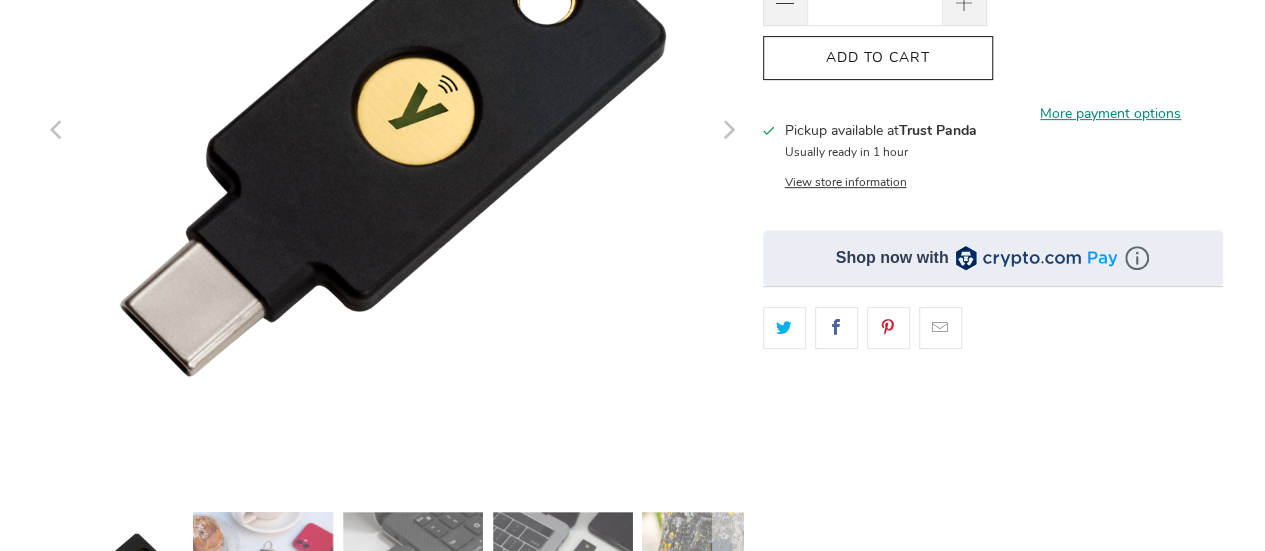 click on "More payment options" 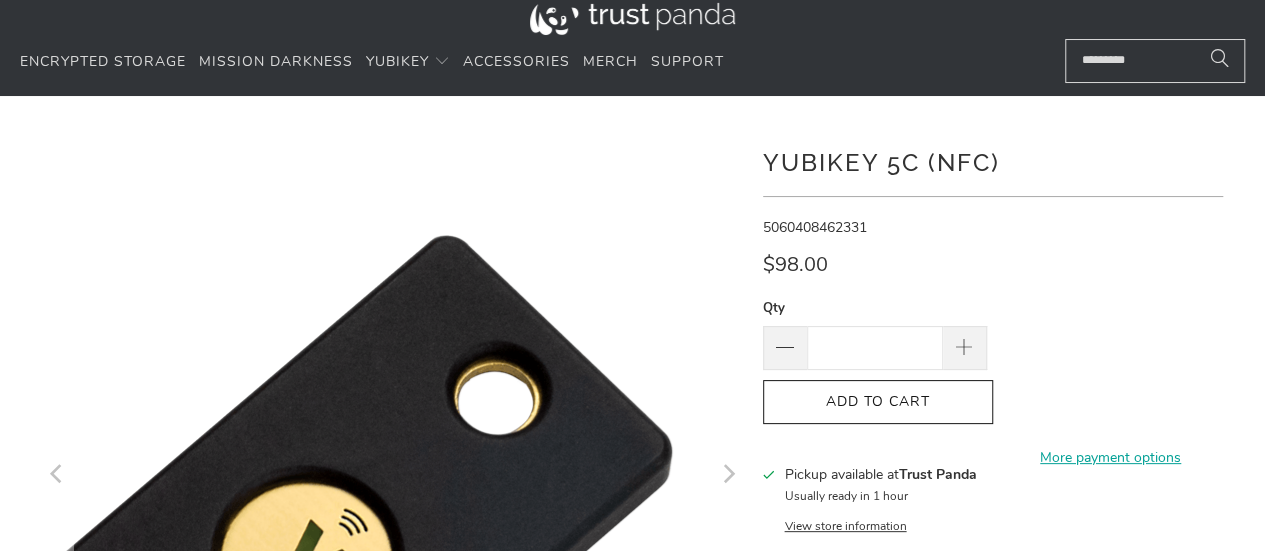 scroll, scrollTop: 0, scrollLeft: 0, axis: both 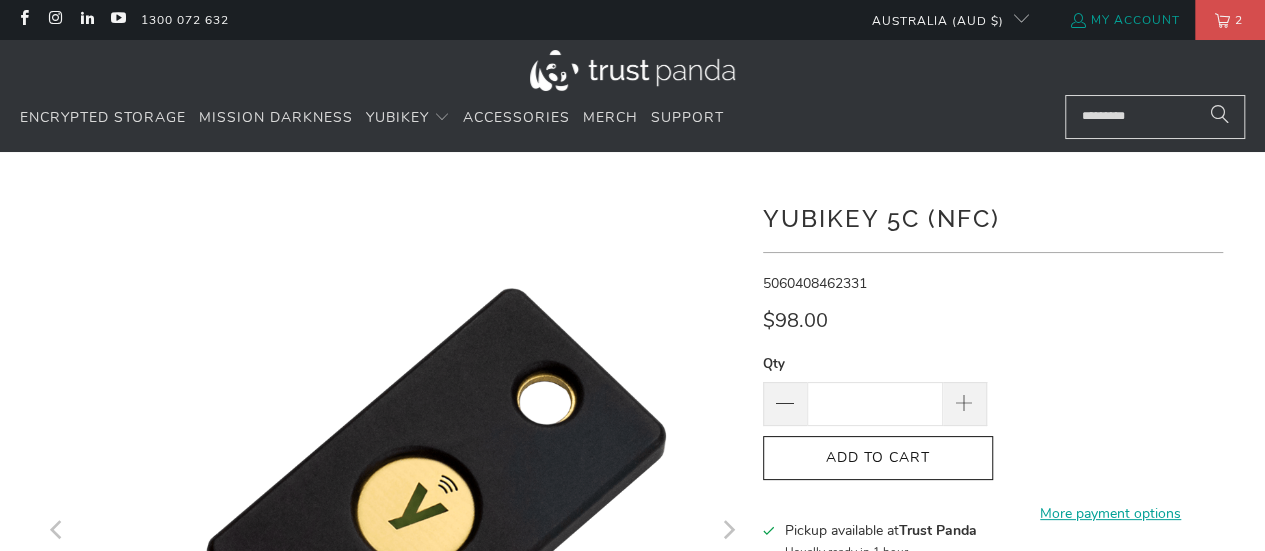 click on "My Account" at bounding box center [1124, 20] 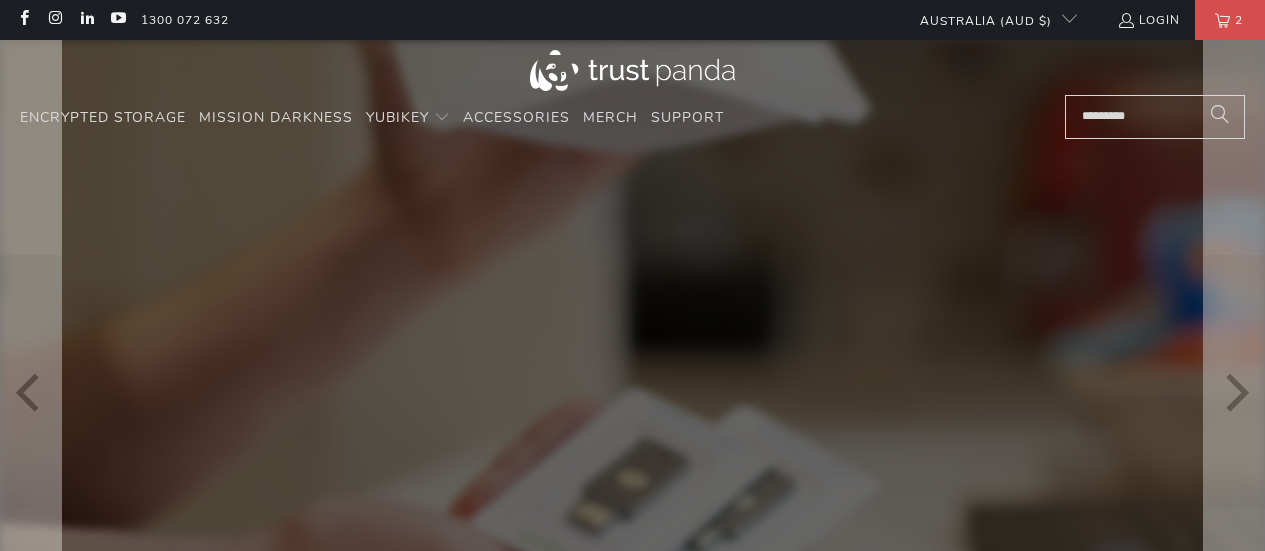 scroll, scrollTop: 0, scrollLeft: 0, axis: both 